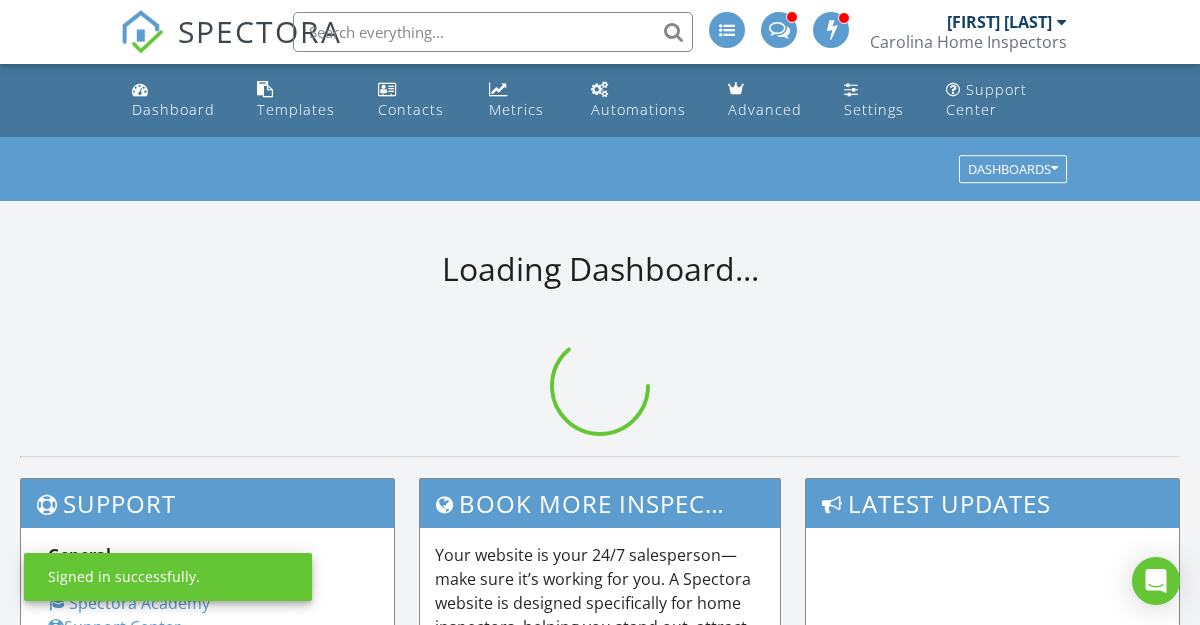 scroll, scrollTop: 0, scrollLeft: 0, axis: both 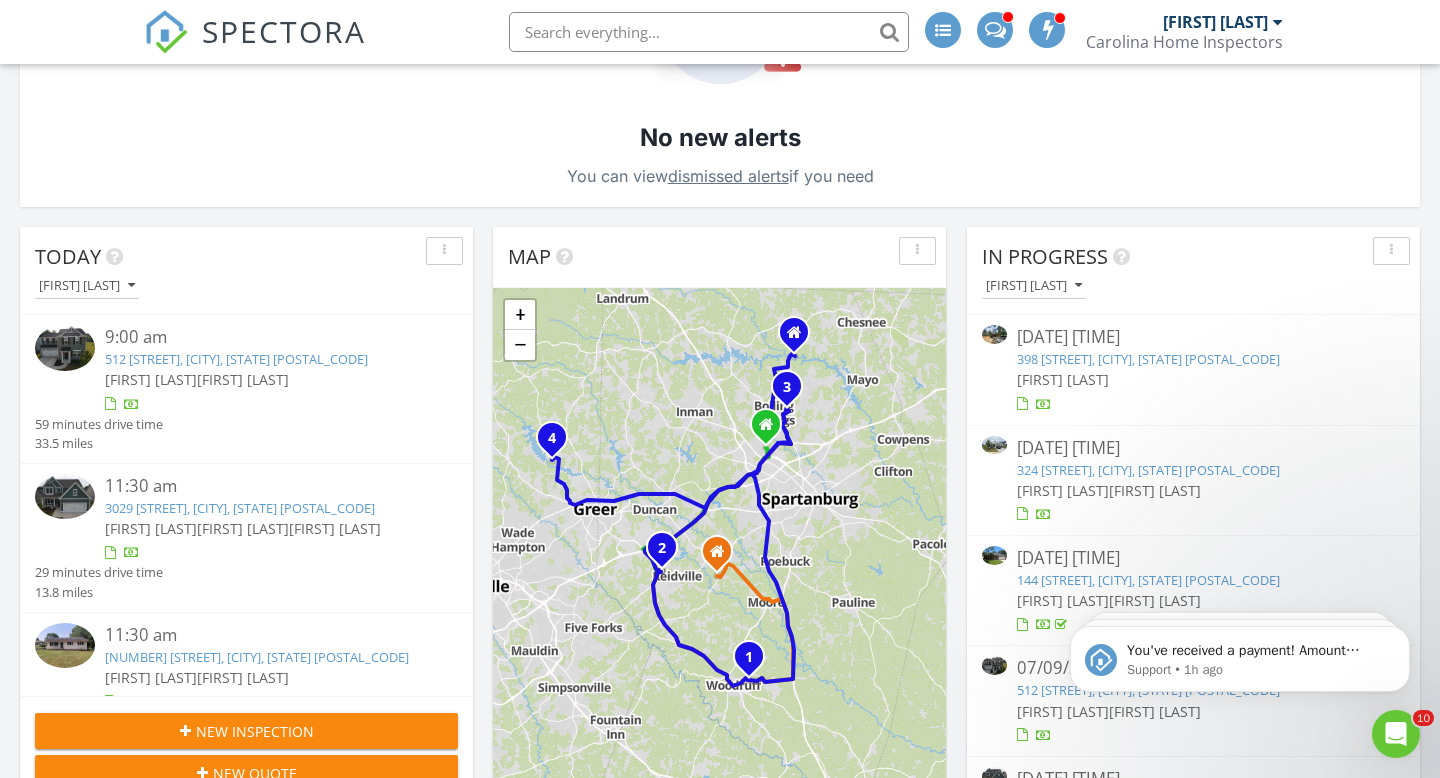 click on "512 [STREET], [CITY], [STATE] [POSTAL_CODE]" at bounding box center [236, 359] 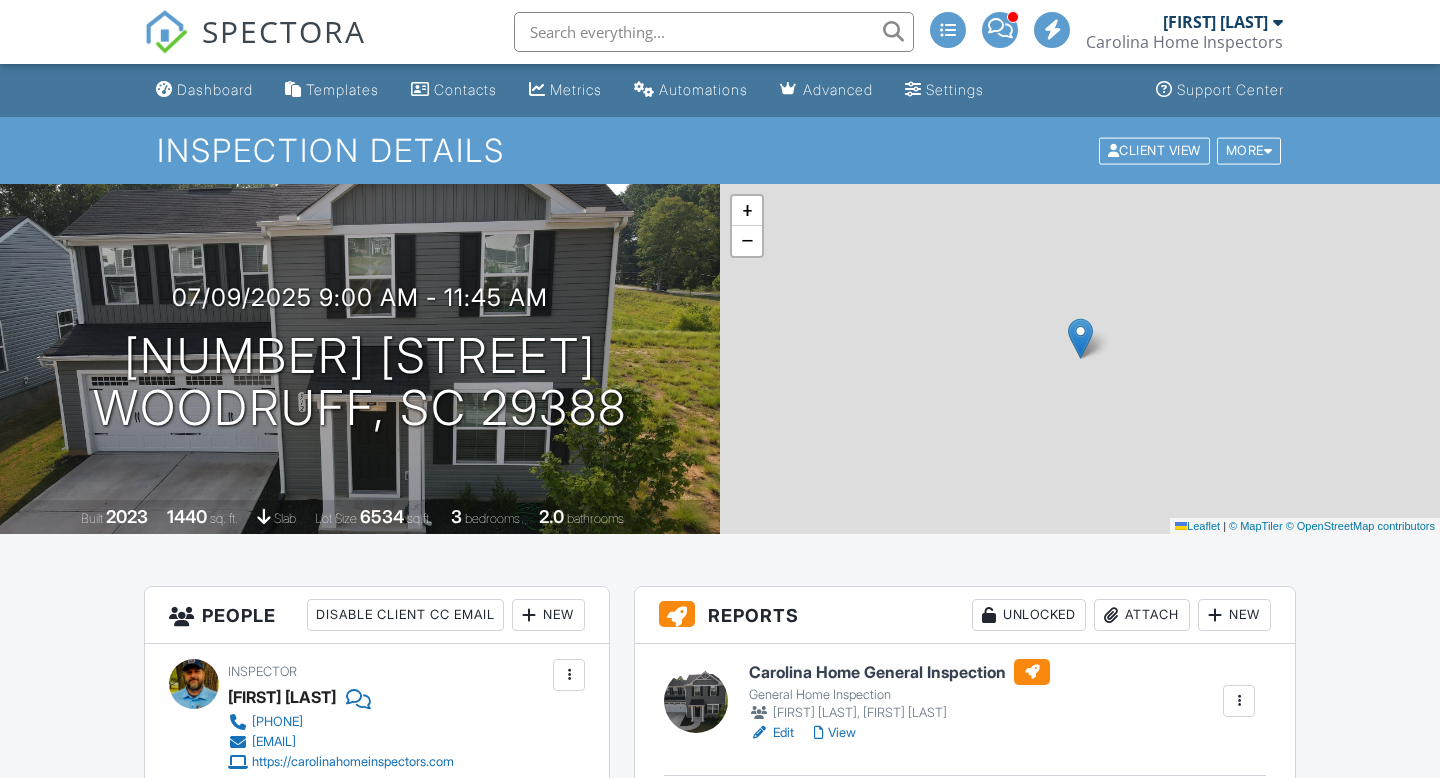scroll, scrollTop: 0, scrollLeft: 0, axis: both 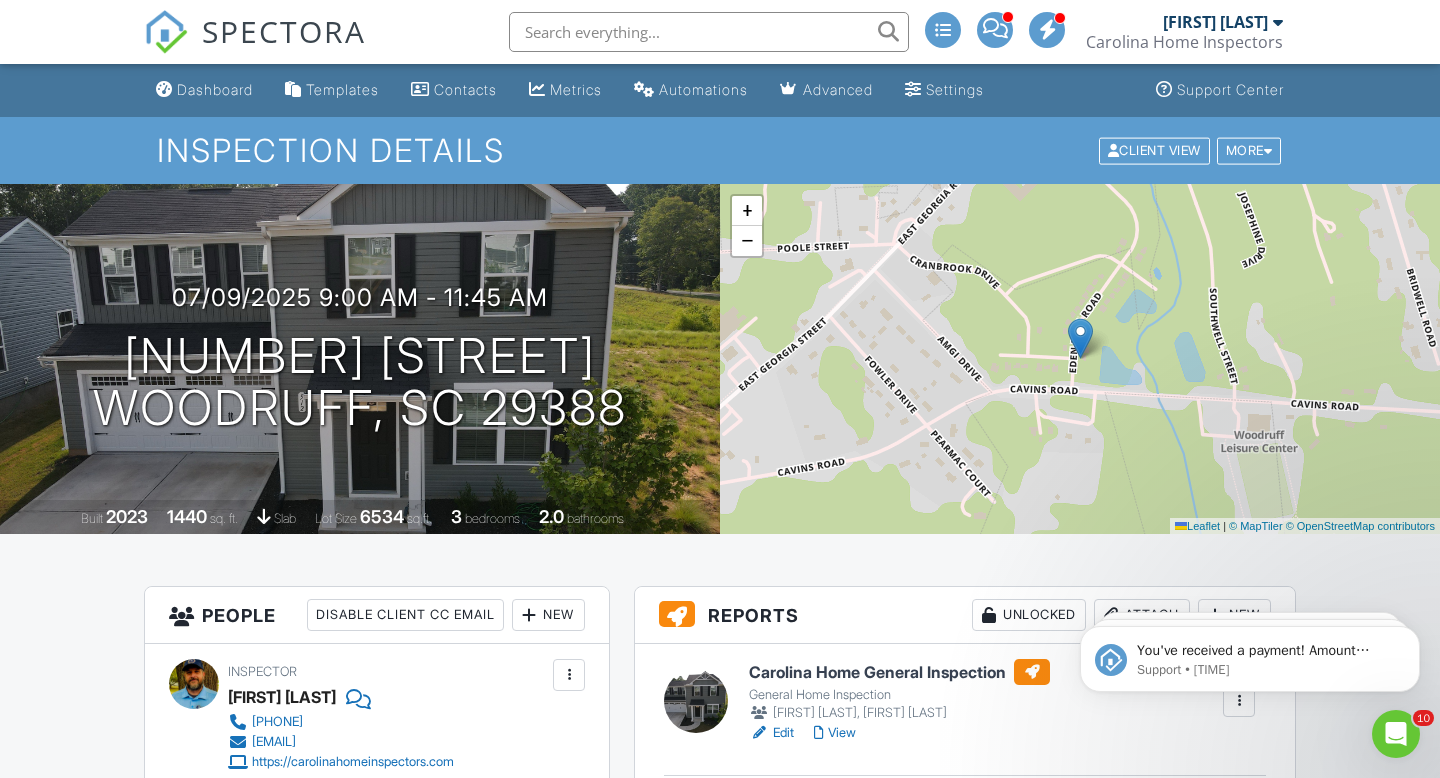 click on "Carolina Home General Inspection" at bounding box center [899, 672] 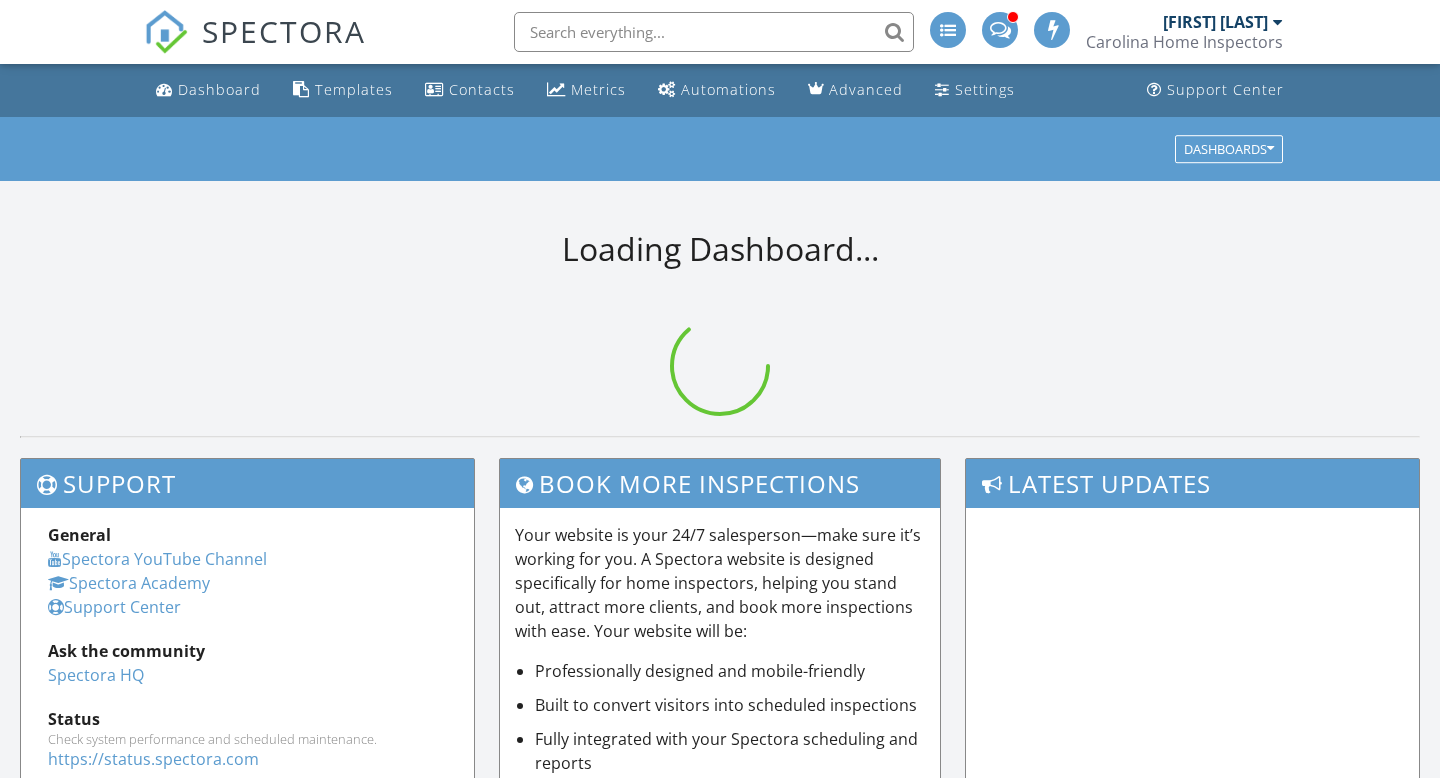 scroll, scrollTop: 0, scrollLeft: 0, axis: both 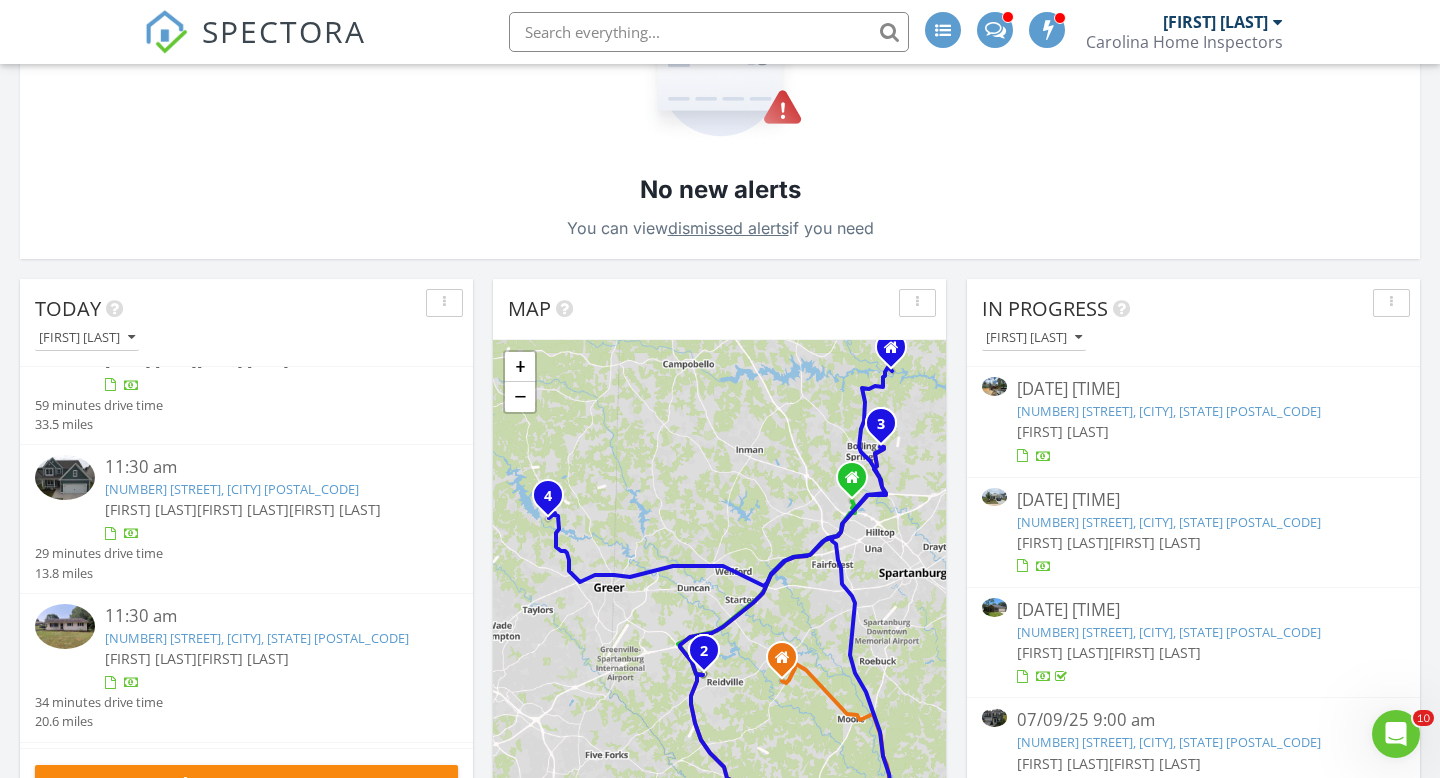 click on "3029 [STREET], [CITY], [STATE] [POSTAL_CODE]" at bounding box center (232, 489) 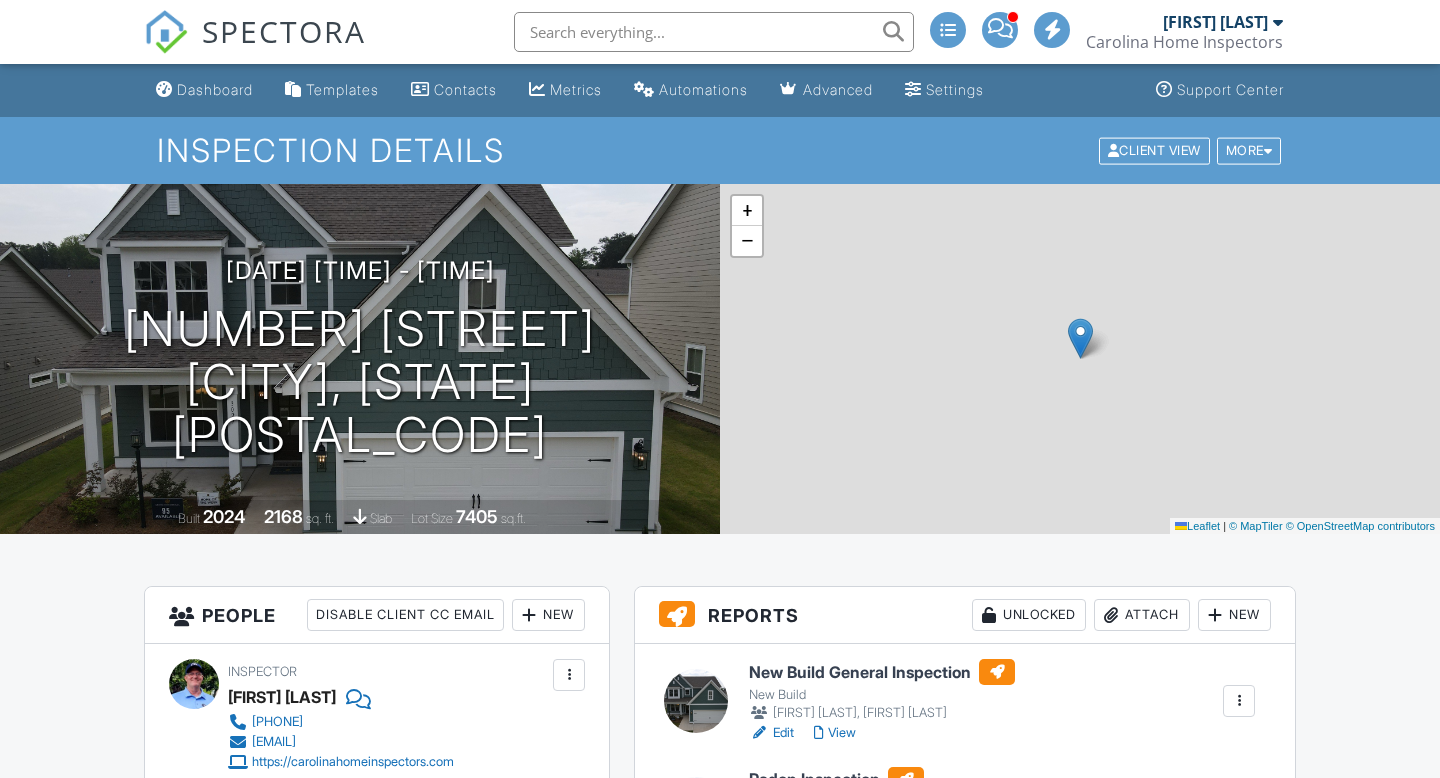 scroll, scrollTop: 0, scrollLeft: 0, axis: both 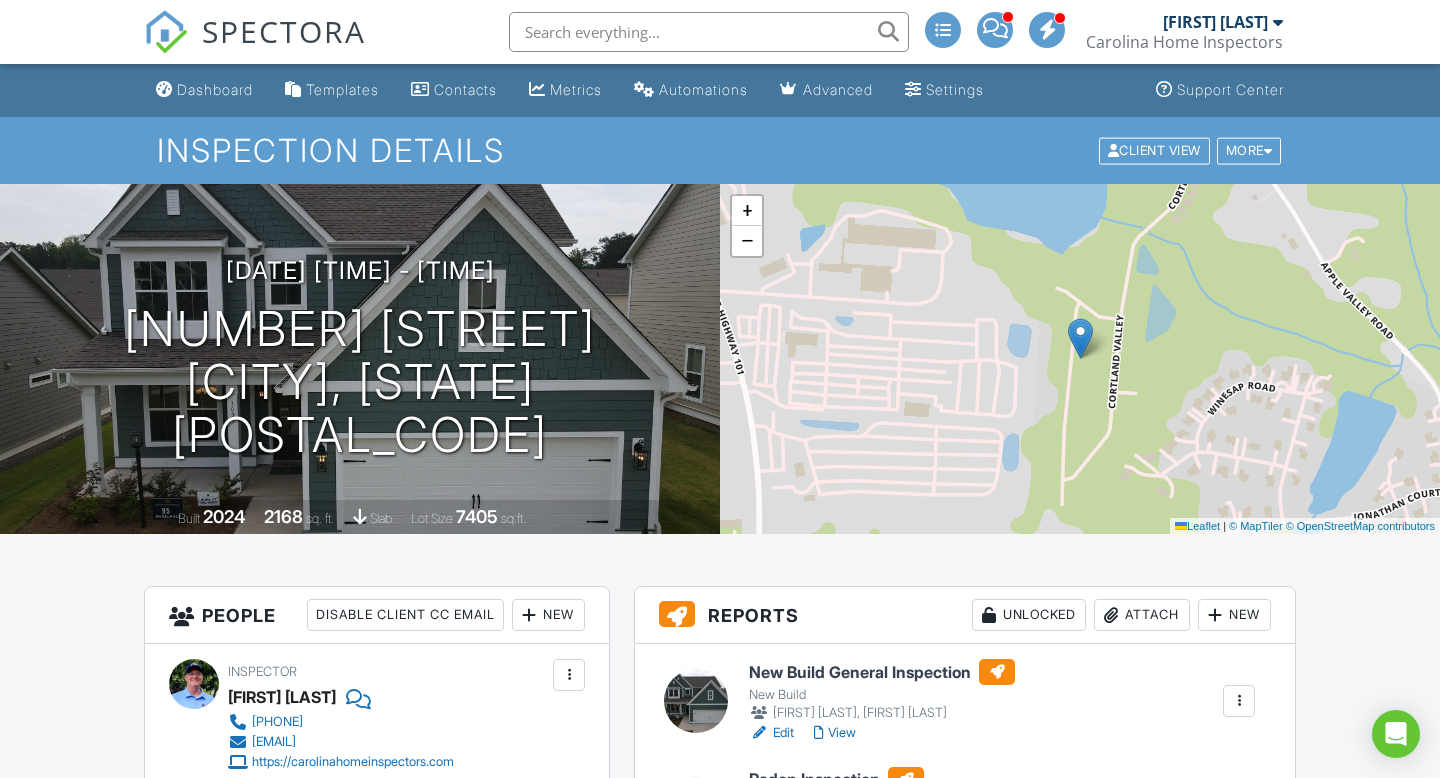 click on "New Build General Inspection" at bounding box center (882, 672) 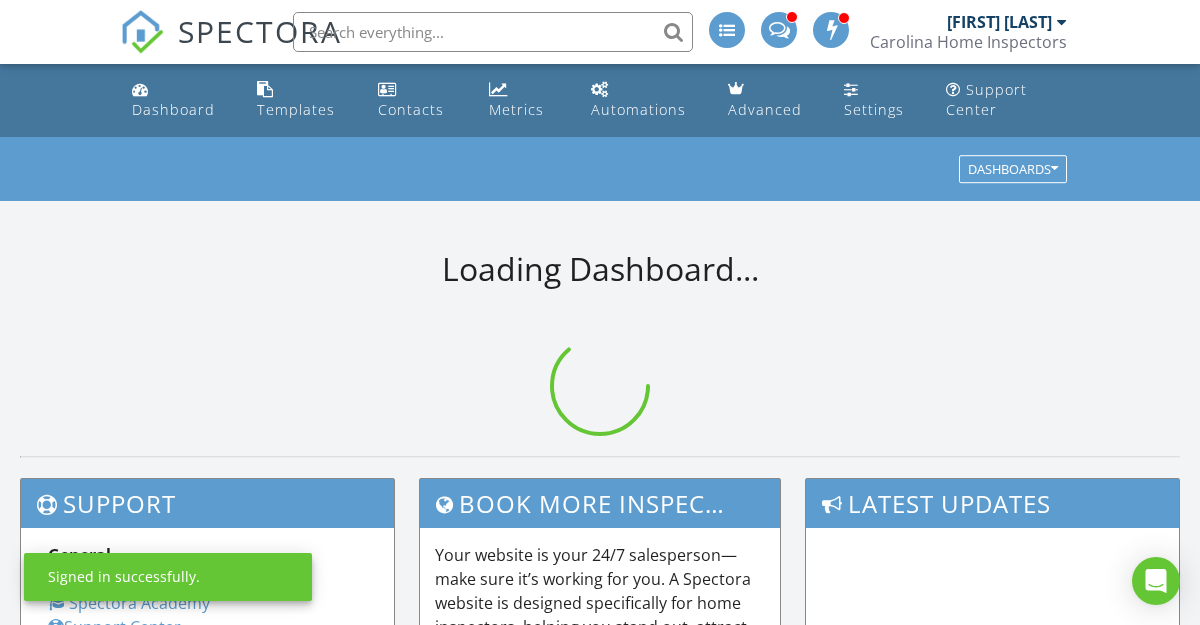 scroll, scrollTop: 0, scrollLeft: 0, axis: both 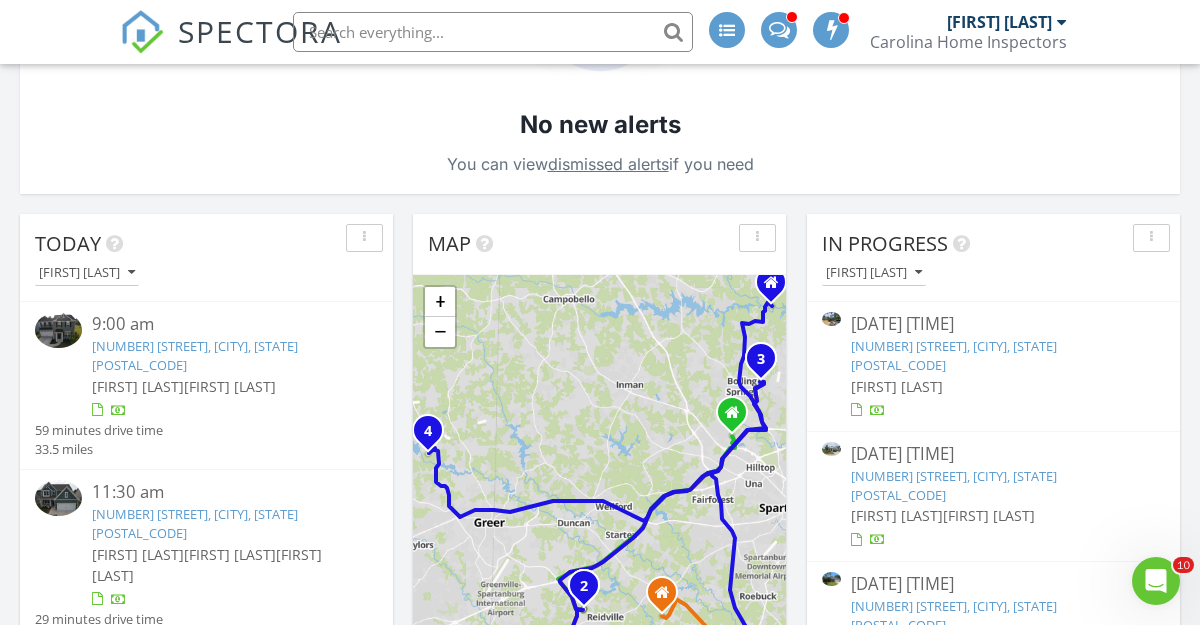 click on "[NUMBER] [STREET], [CITY], [STATE] [POSTAL_CODE]" at bounding box center [195, 355] 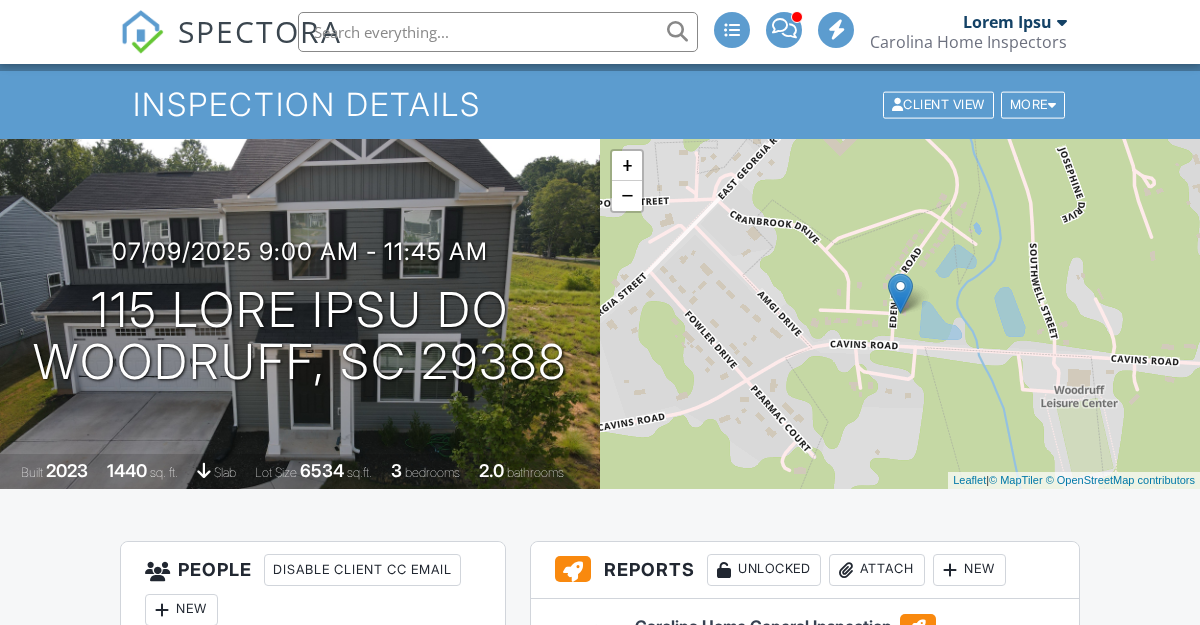 scroll, scrollTop: 90, scrollLeft: 0, axis: vertical 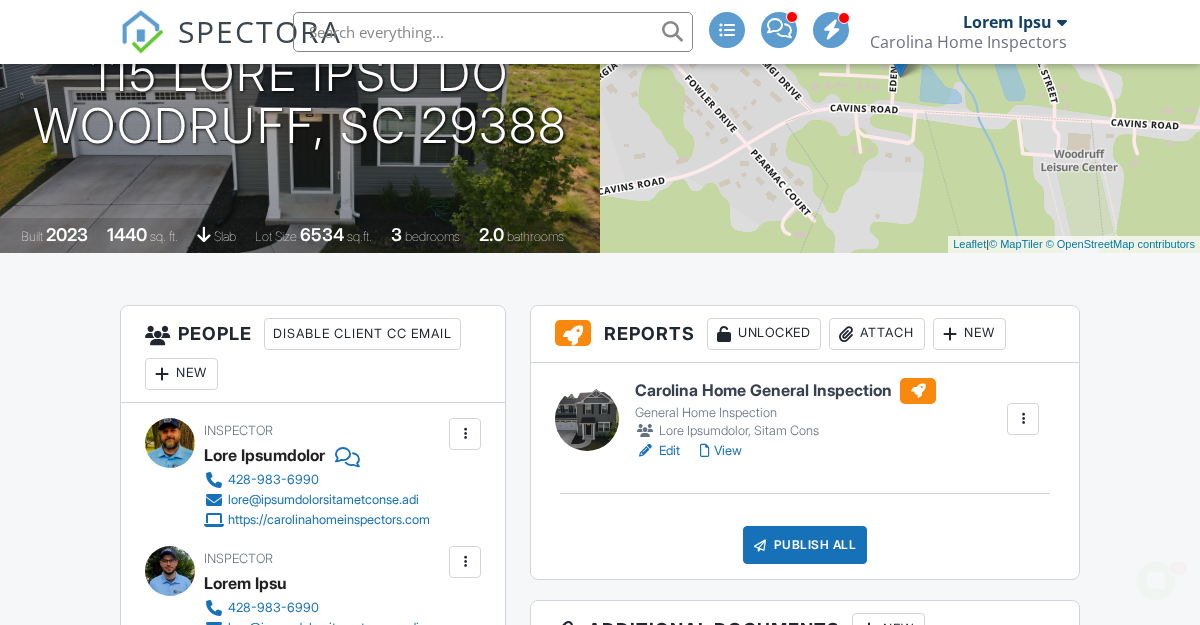 click on "Carolina Home General Inspection" at bounding box center (785, 391) 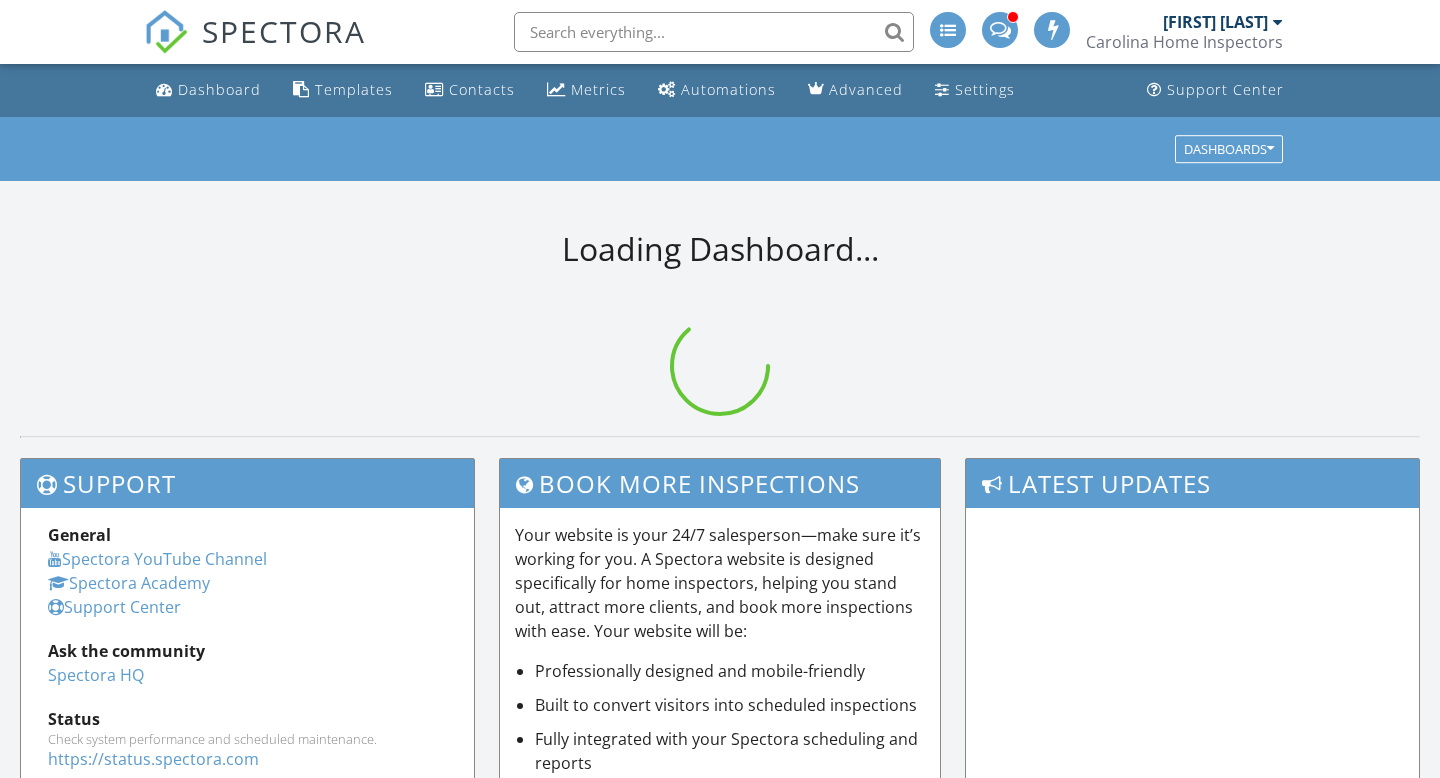 scroll, scrollTop: 0, scrollLeft: 0, axis: both 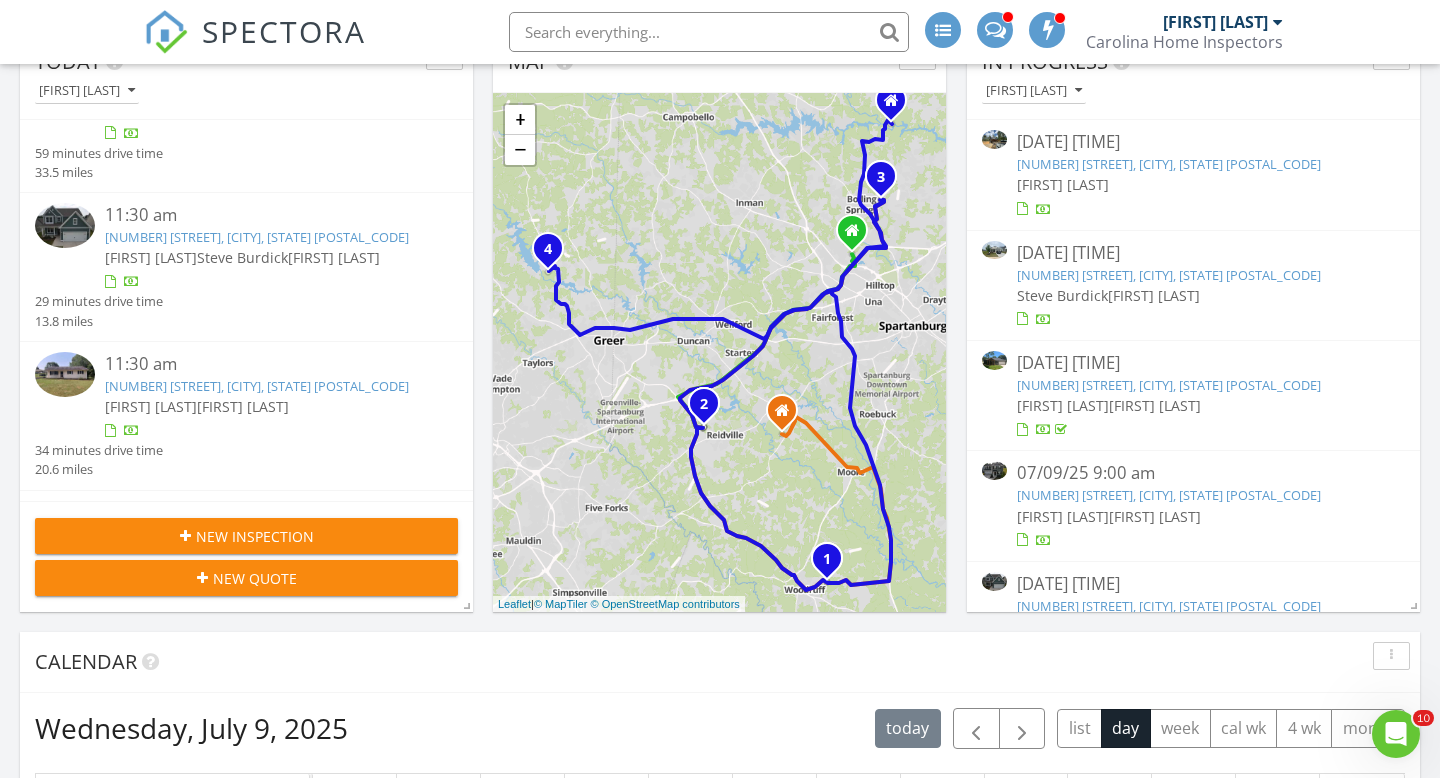 click on "[NUMBER] [STREET], [CITY], [STATE] [POSTAL_CODE]" at bounding box center [257, 386] 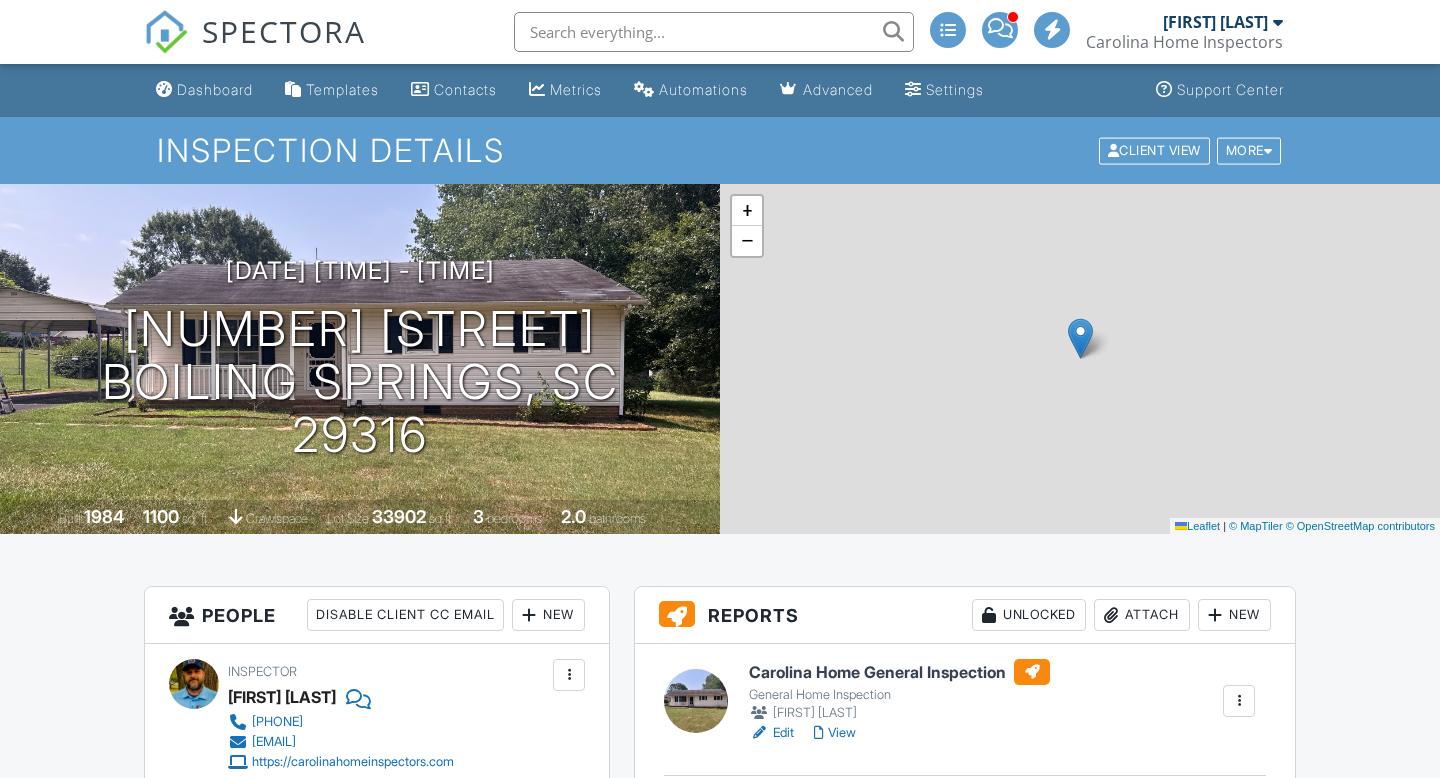 scroll, scrollTop: 0, scrollLeft: 0, axis: both 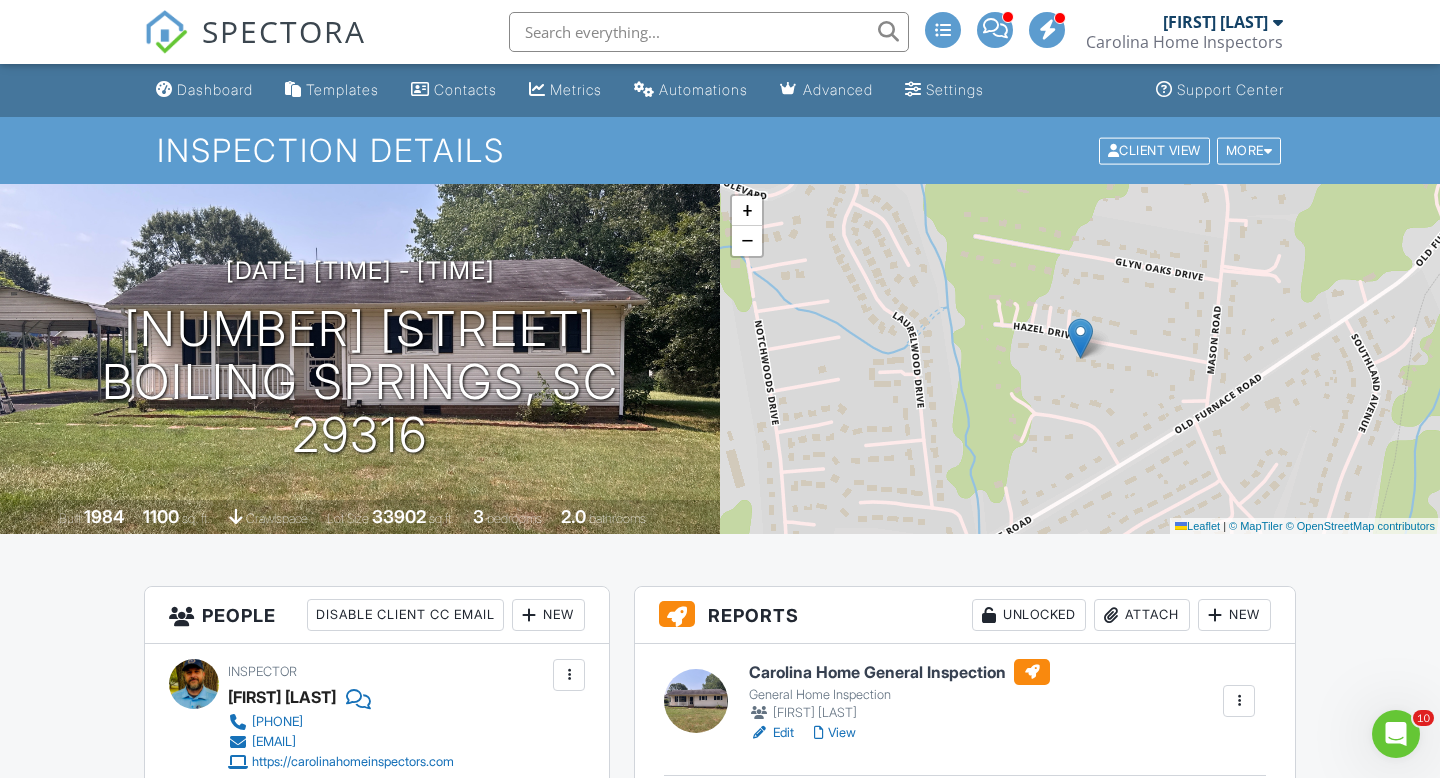 click on "Carolina Home General Inspection" at bounding box center (899, 672) 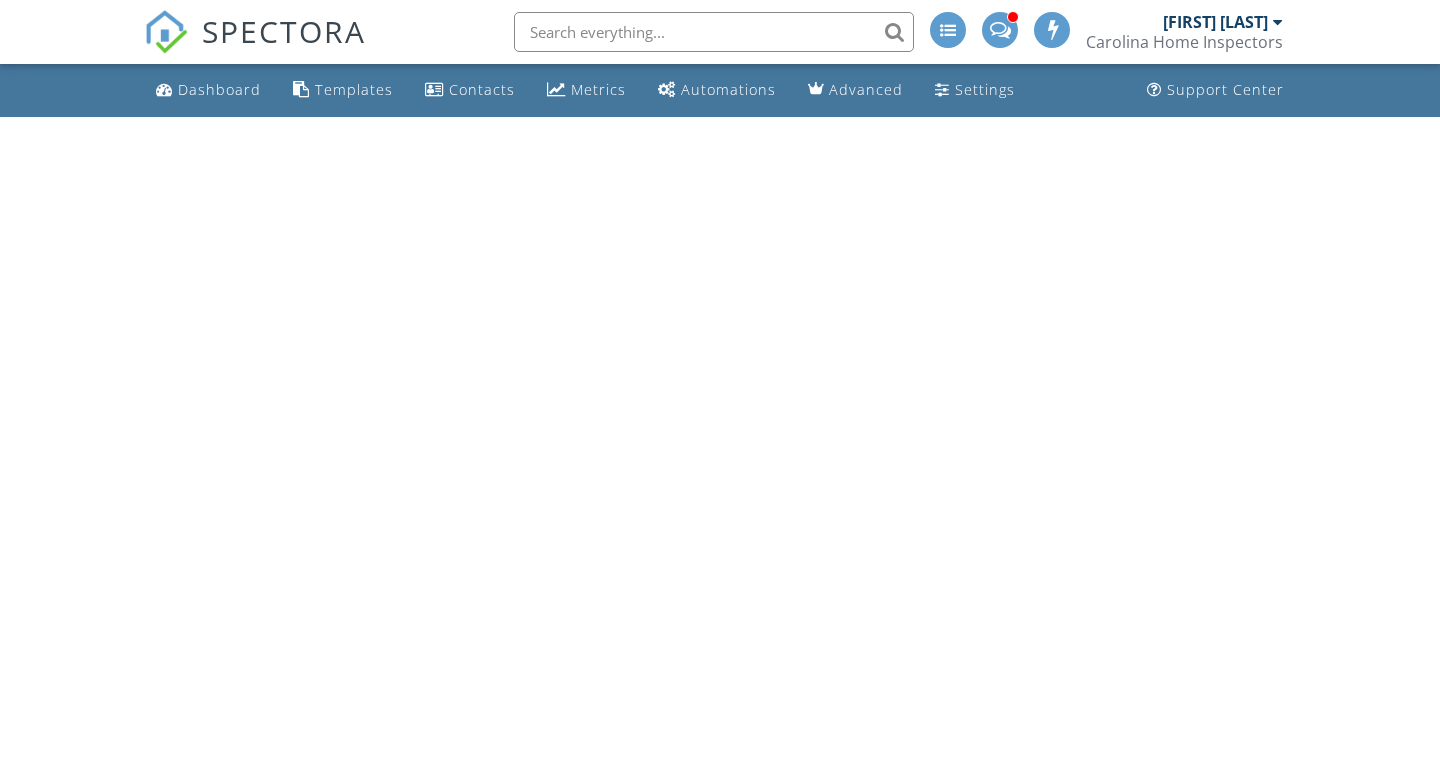 scroll, scrollTop: 0, scrollLeft: 0, axis: both 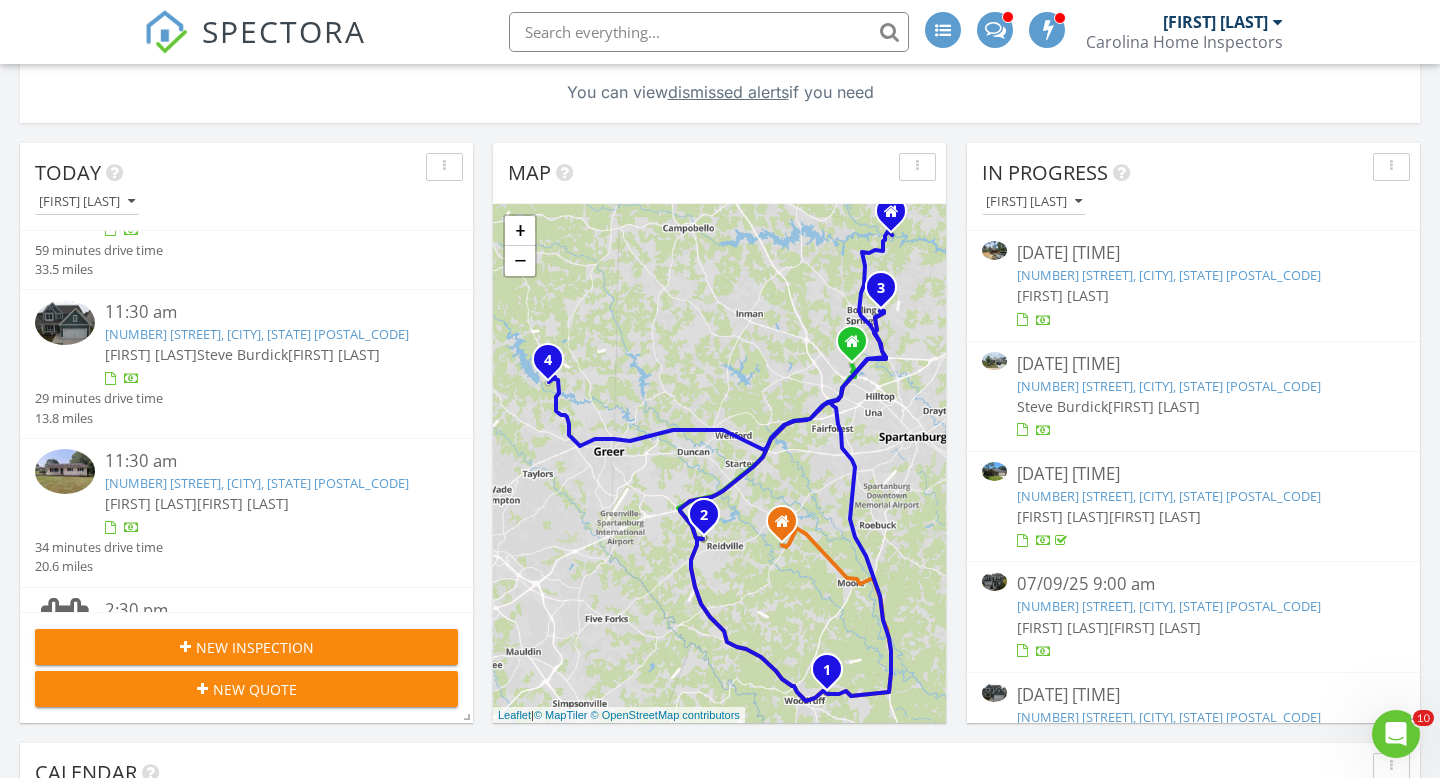 click on "[NUMBER] [STREET], [CITY], [STATE] [POSTAL_CODE]" at bounding box center (257, 483) 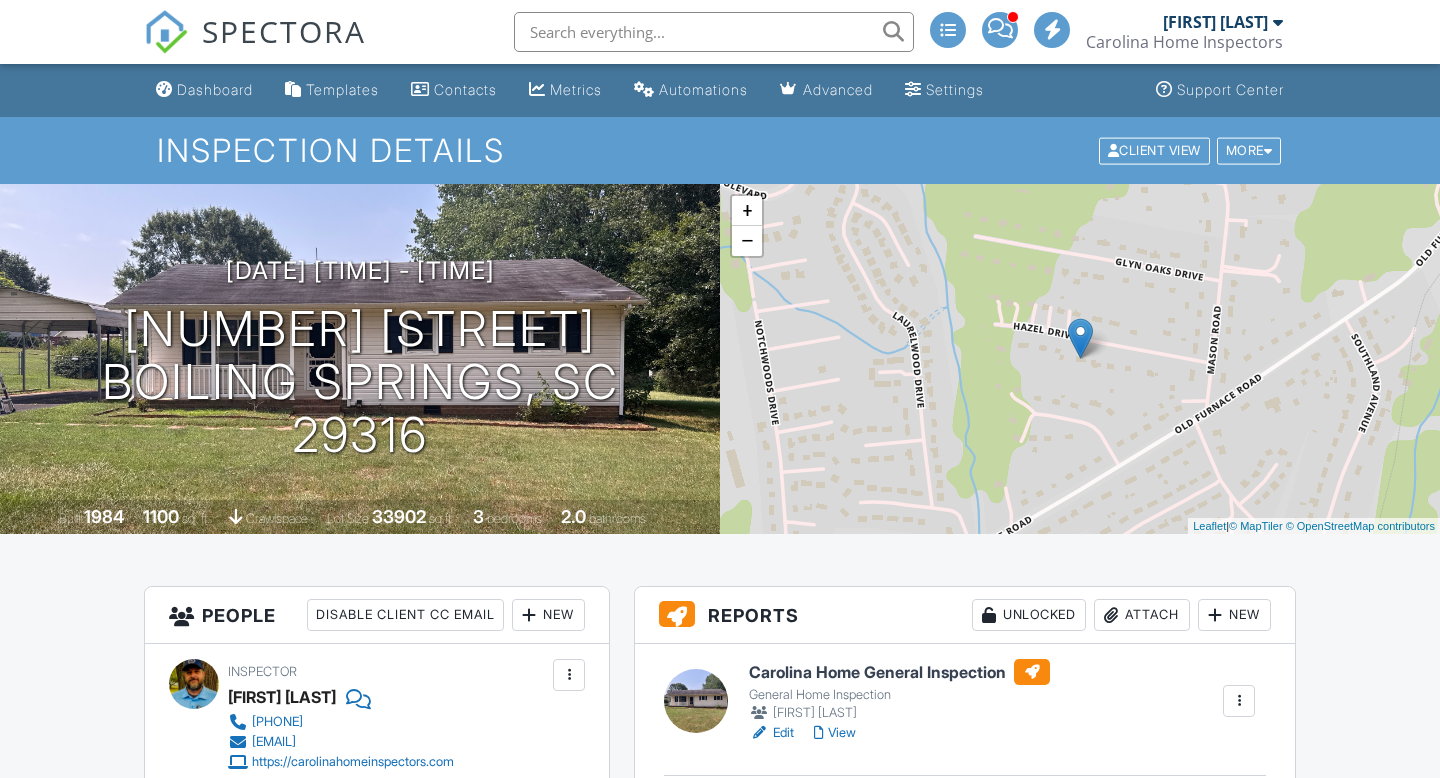 scroll, scrollTop: 244, scrollLeft: 0, axis: vertical 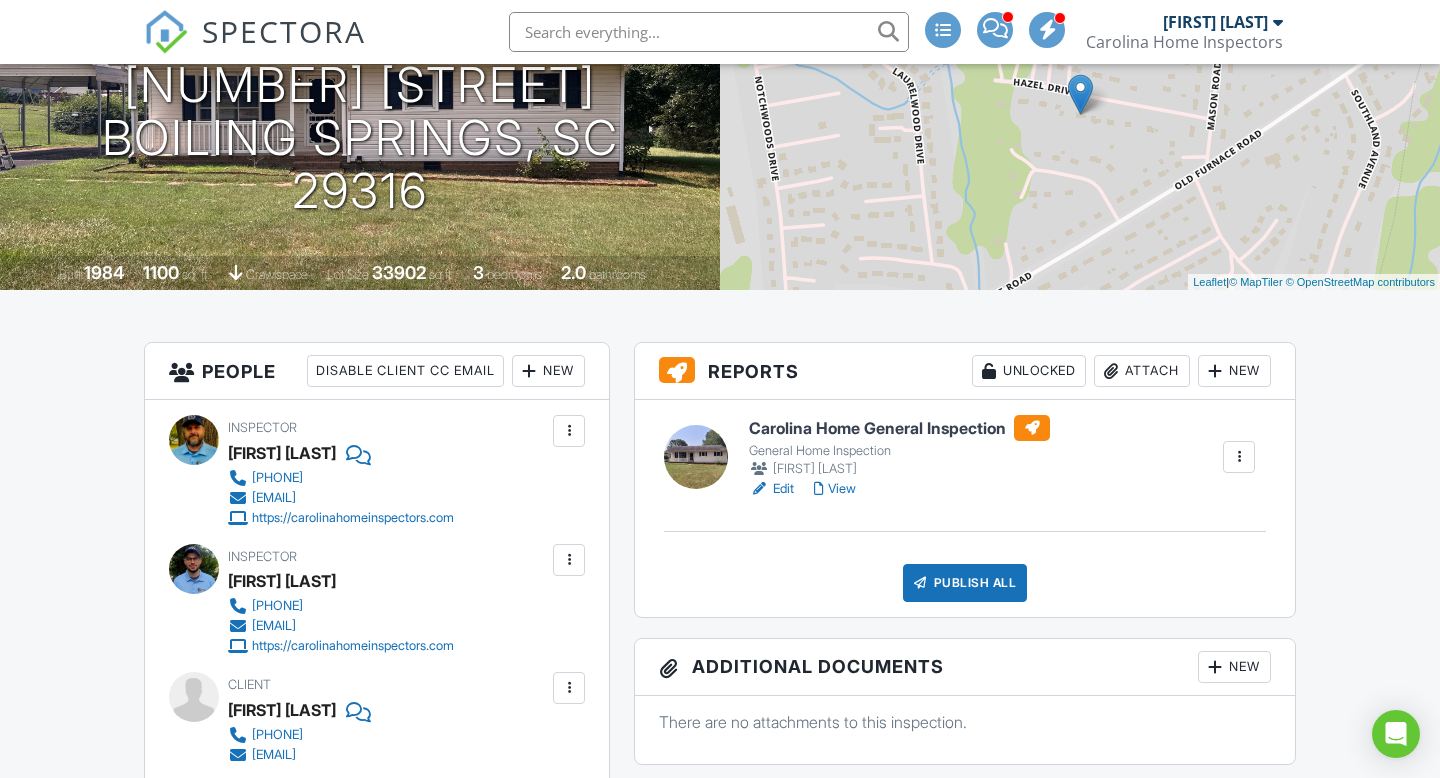 click at bounding box center (569, 431) 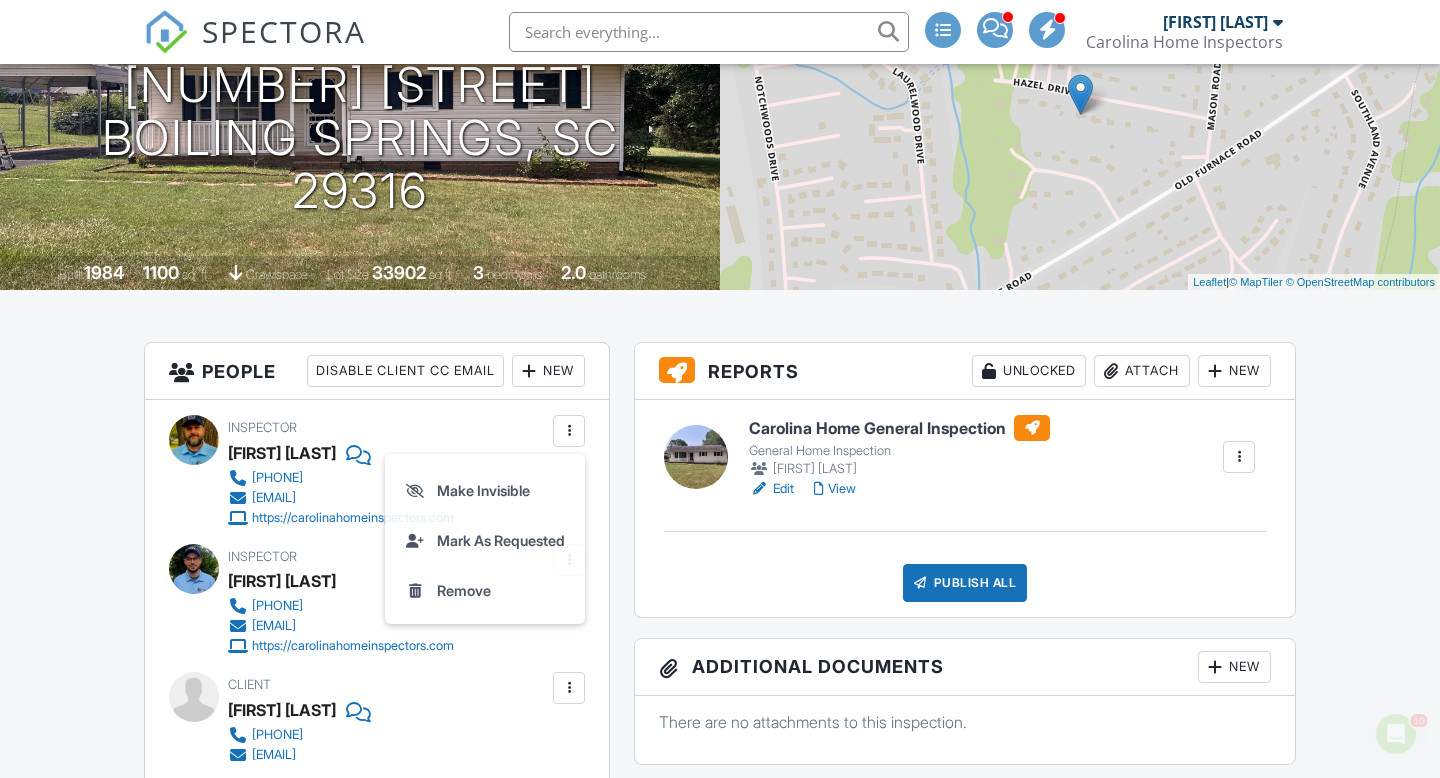 scroll, scrollTop: 0, scrollLeft: 0, axis: both 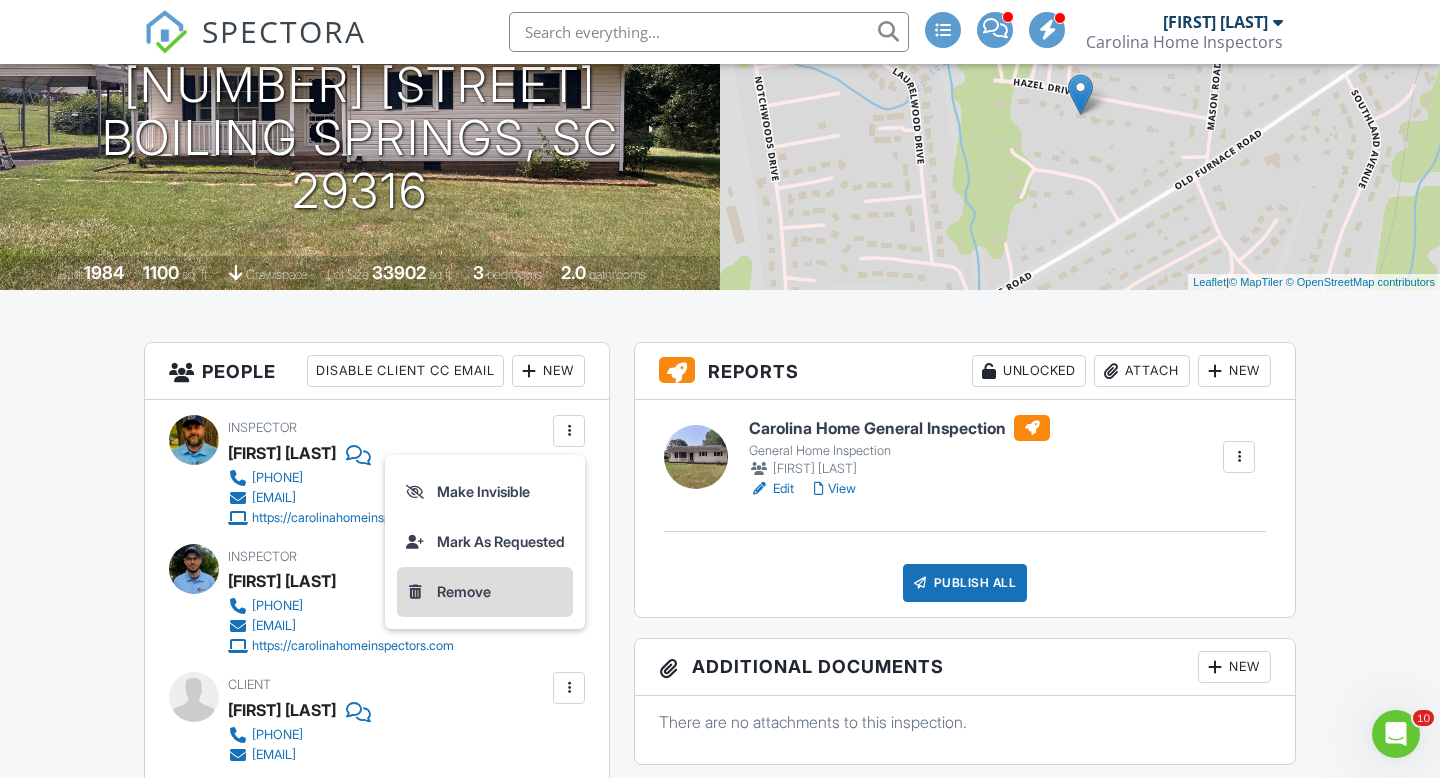 click on "Remove" at bounding box center [485, 592] 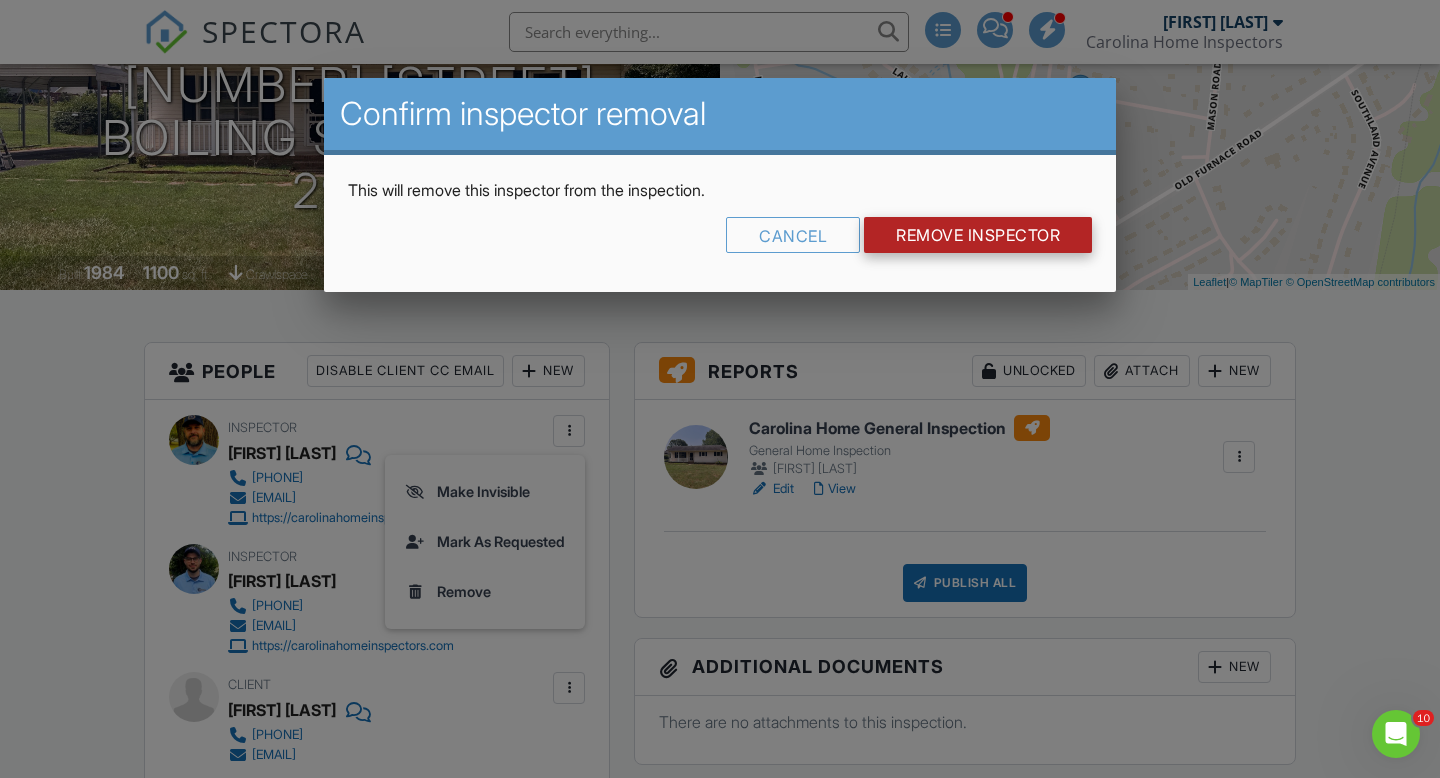 click on "Remove Inspector" at bounding box center (978, 235) 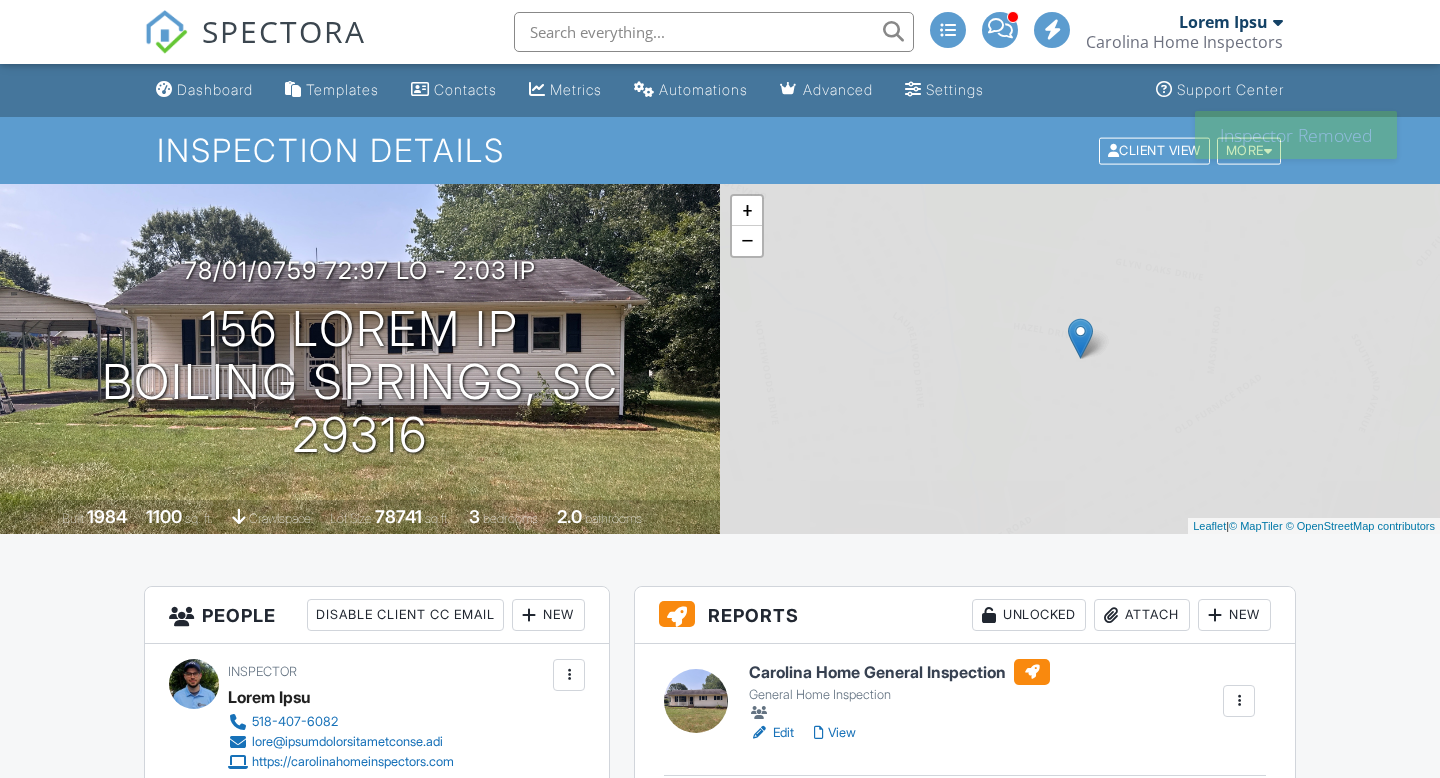 scroll, scrollTop: 0, scrollLeft: 0, axis: both 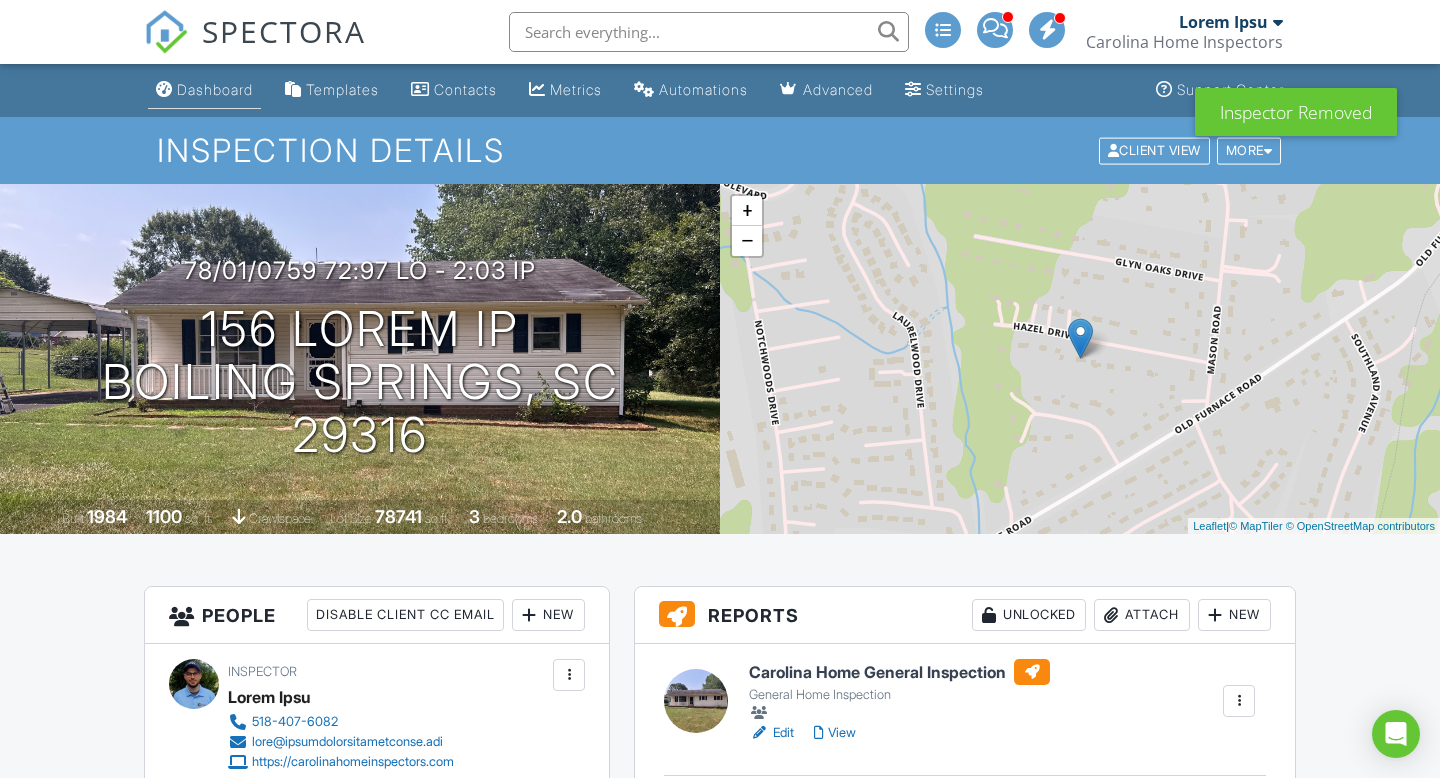click on "Dashboard" at bounding box center [215, 89] 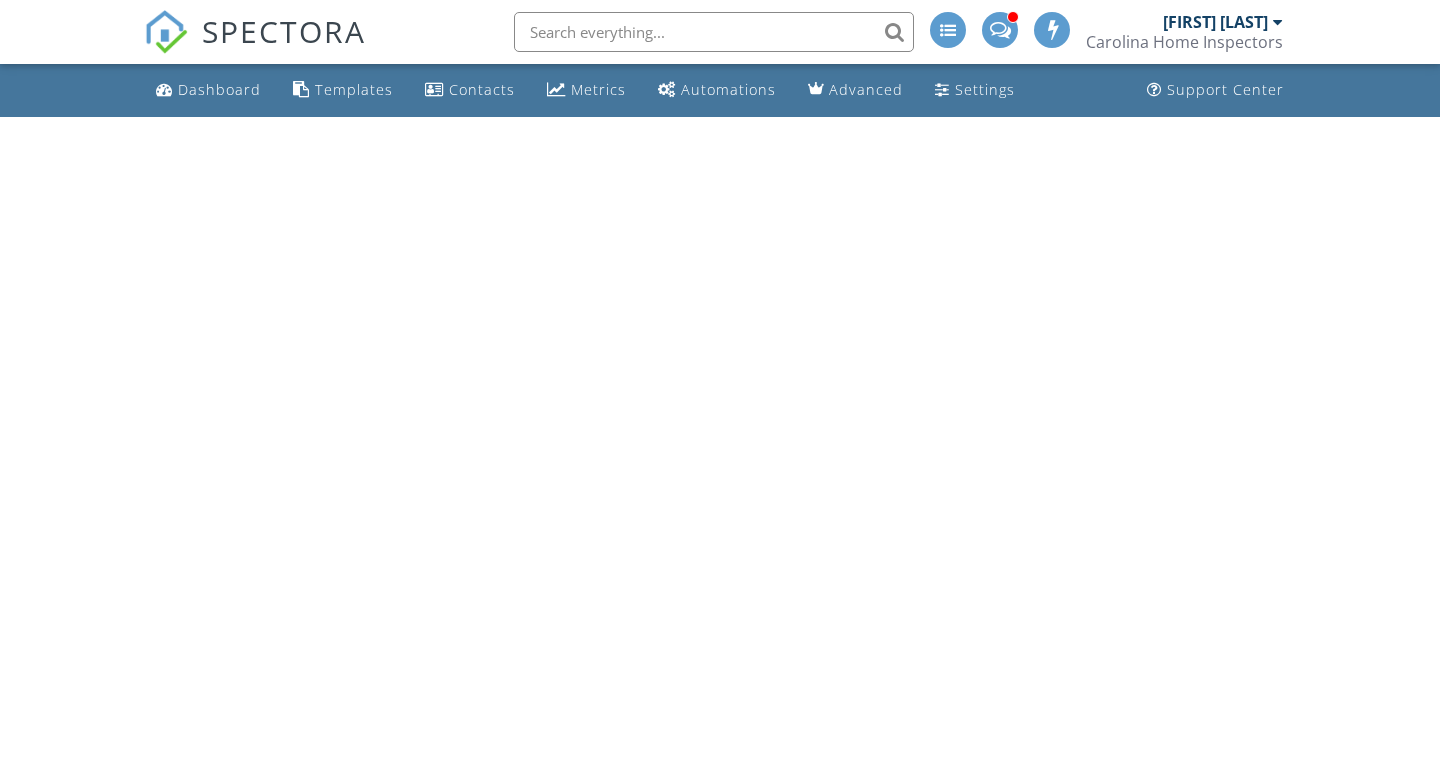 scroll, scrollTop: 0, scrollLeft: 0, axis: both 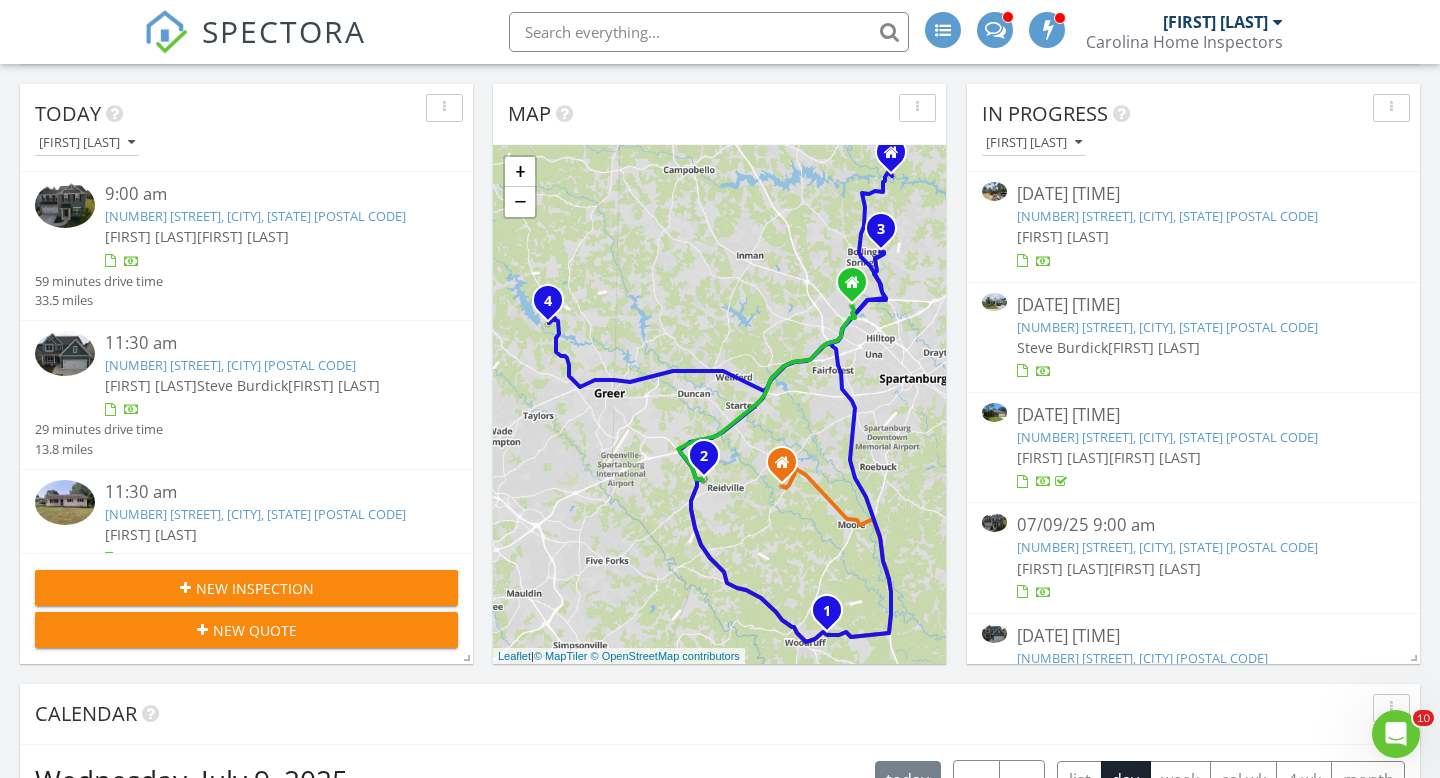 click on "[NUMBER] [STREET], [CITY], [STATE] [POSTAL CODE]" at bounding box center (255, 514) 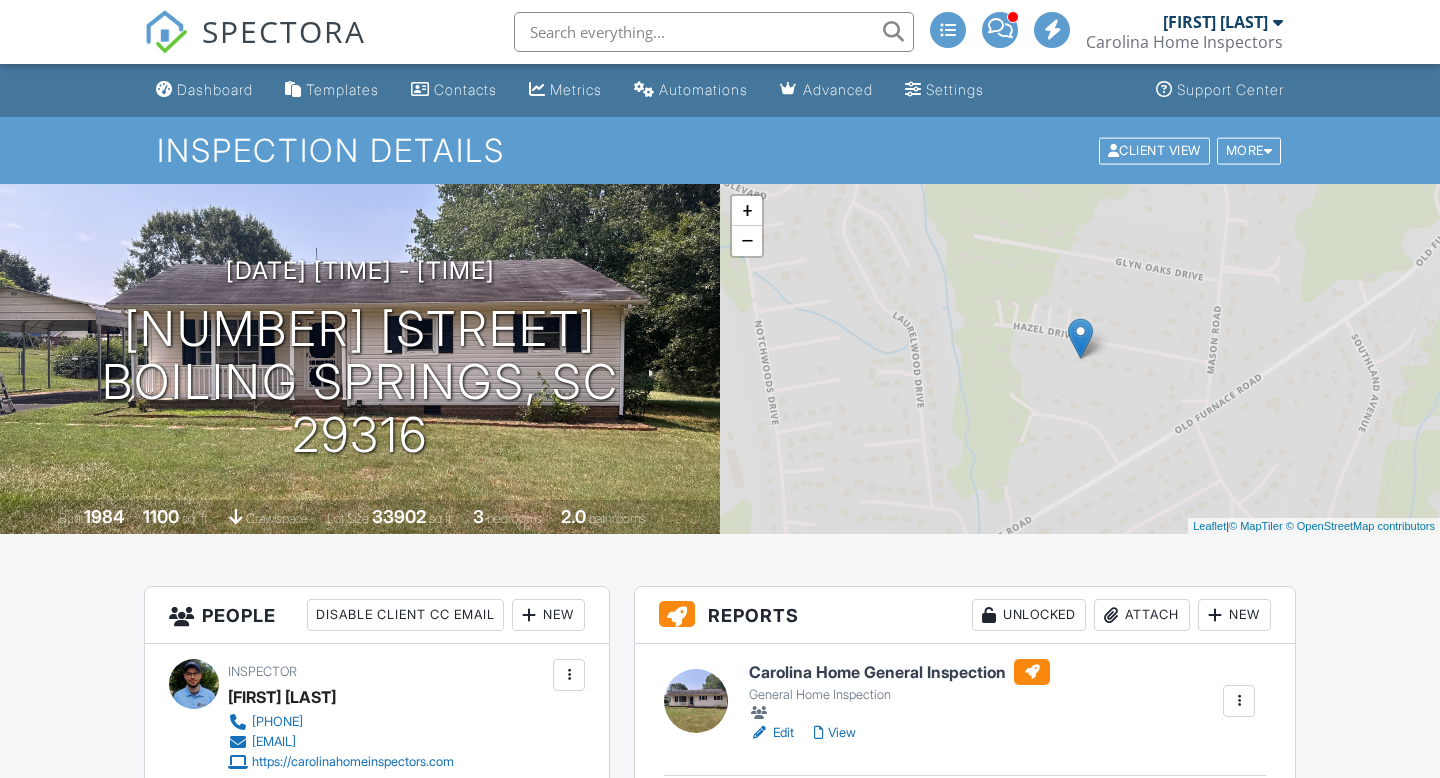 scroll, scrollTop: 0, scrollLeft: 0, axis: both 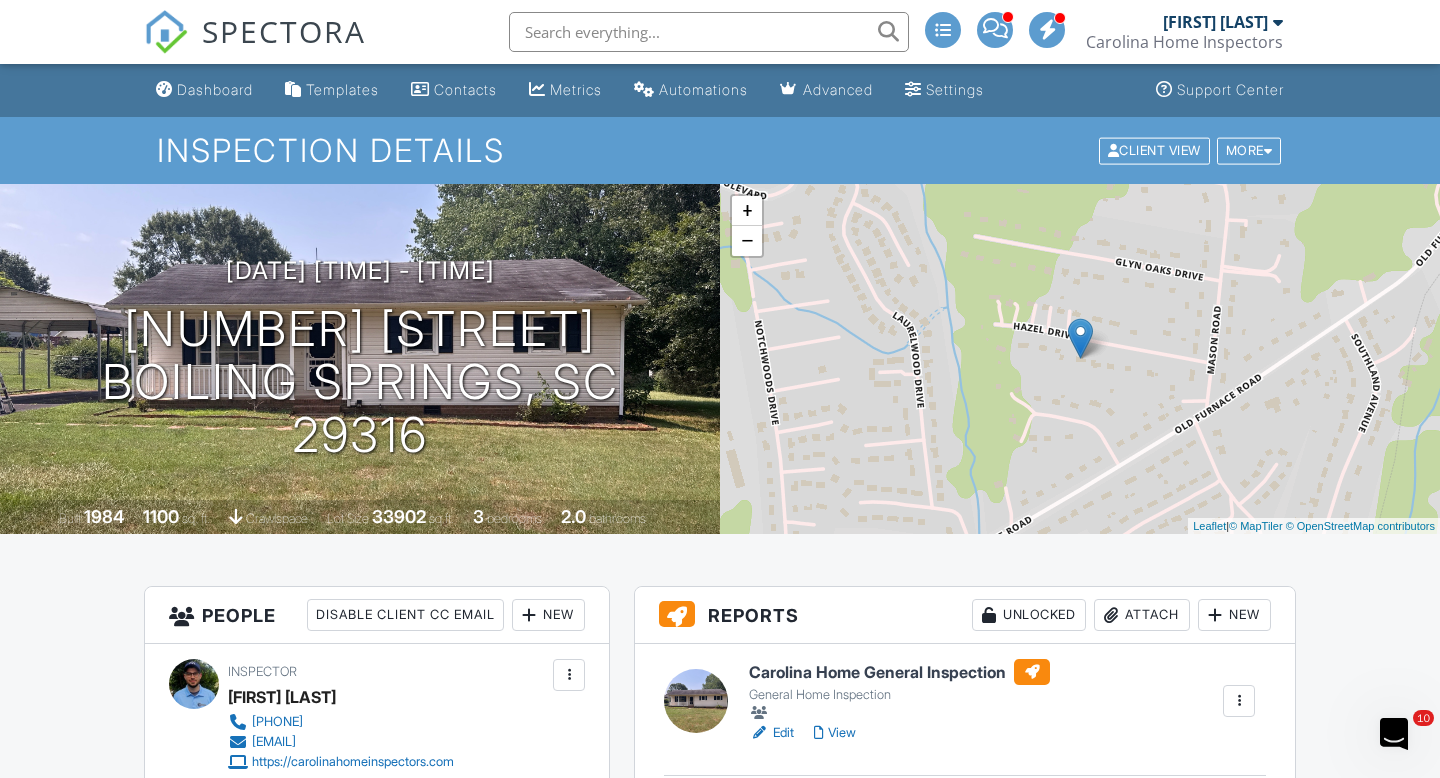 click on "Carolina Home General Inspection" at bounding box center [899, 672] 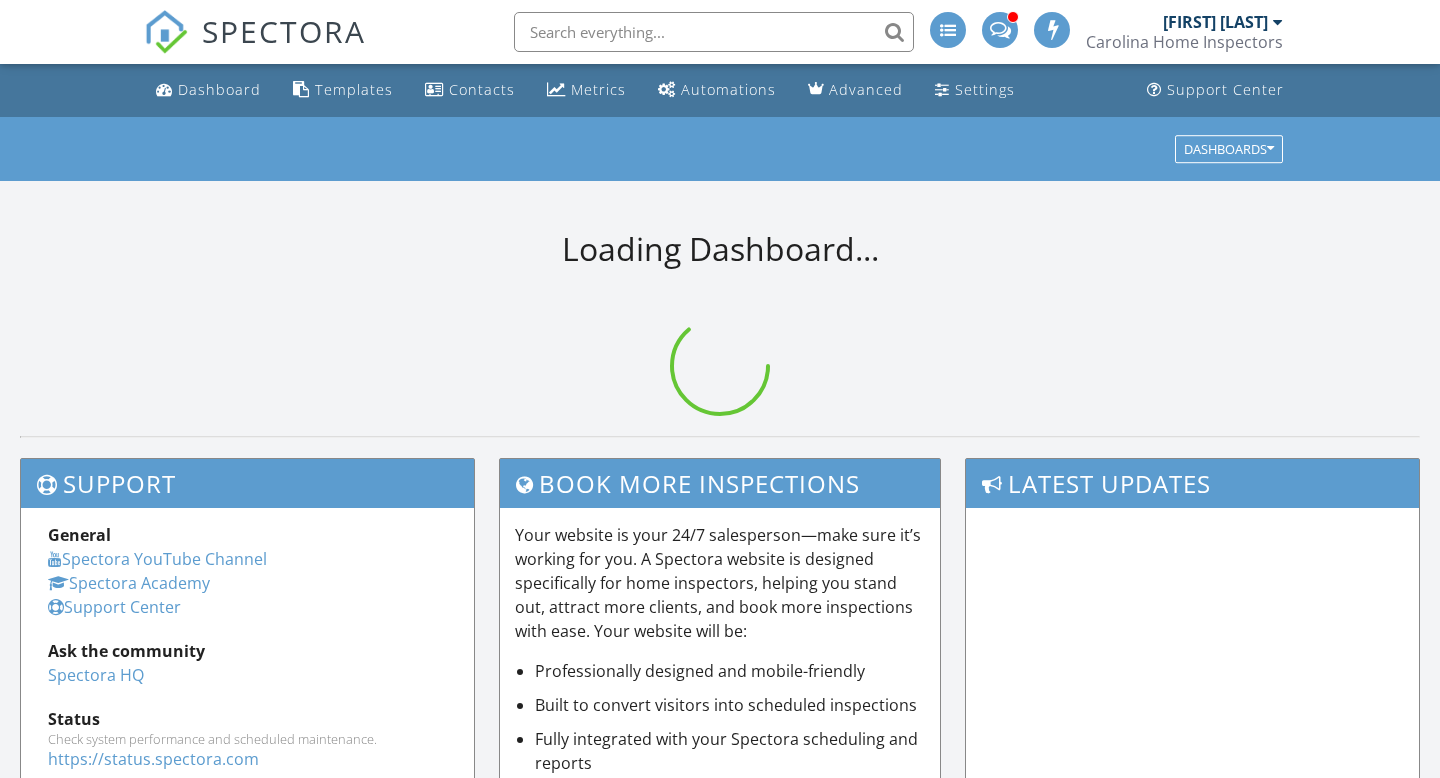 scroll, scrollTop: 0, scrollLeft: 0, axis: both 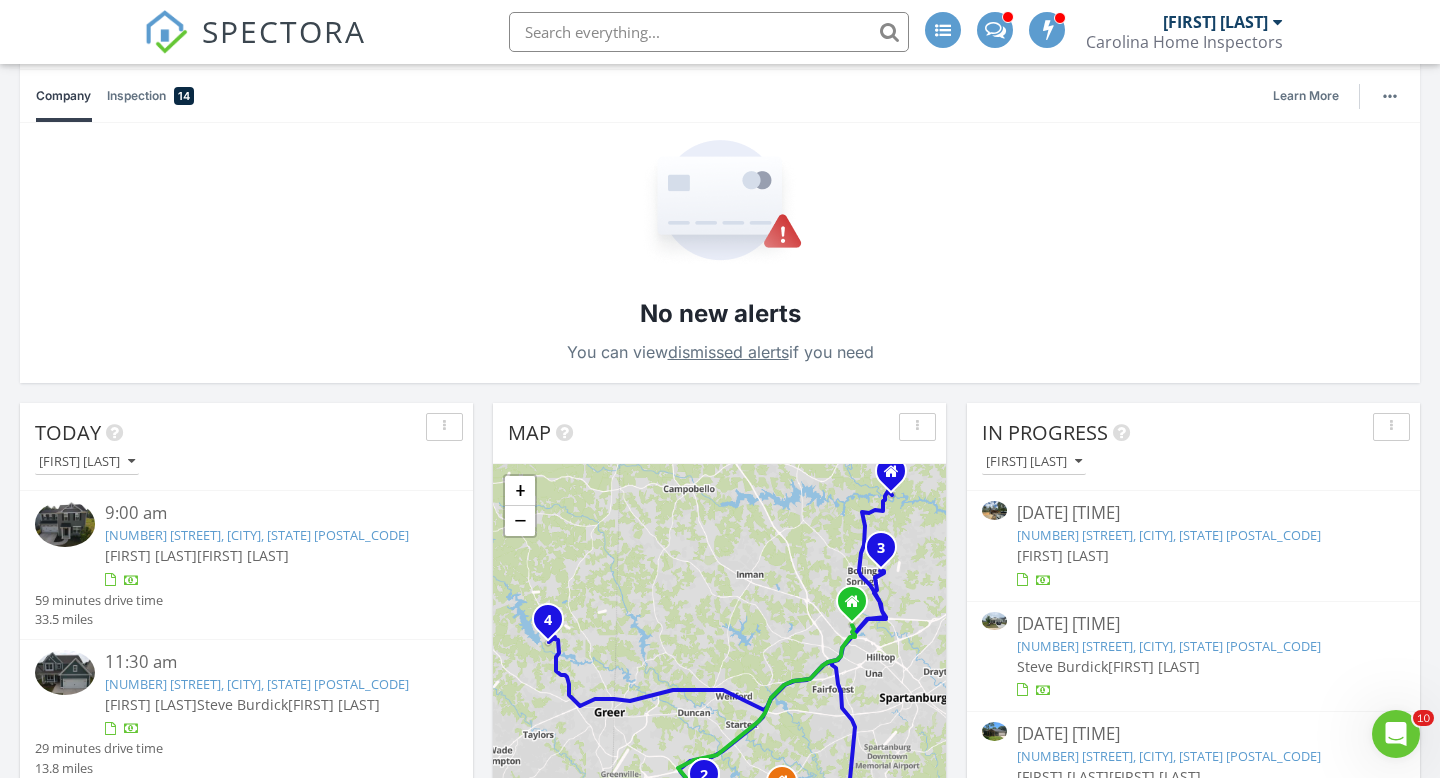click on "[NUMBER] [STREET], [CITY], [STATE] [POSTAL_CODE]" at bounding box center (257, 535) 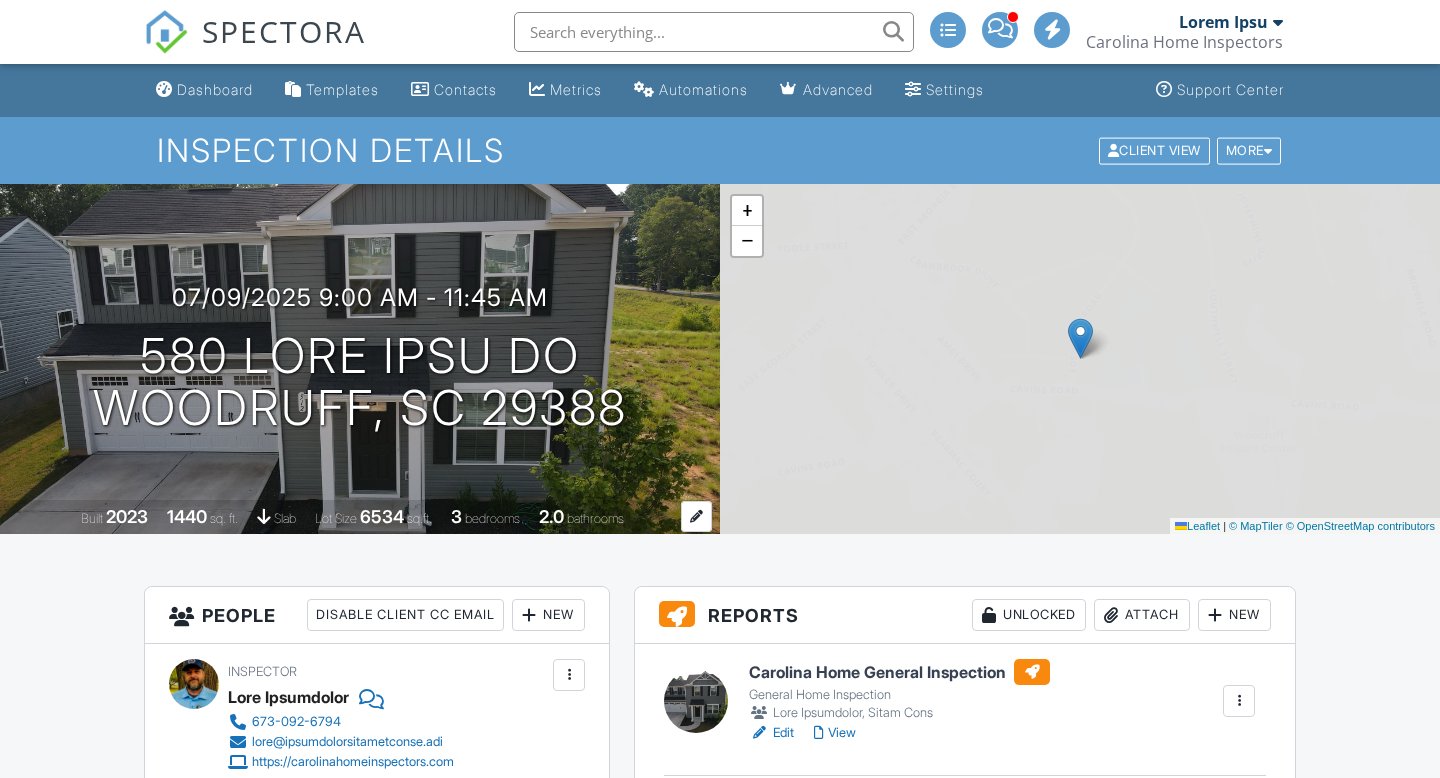 scroll, scrollTop: 0, scrollLeft: 0, axis: both 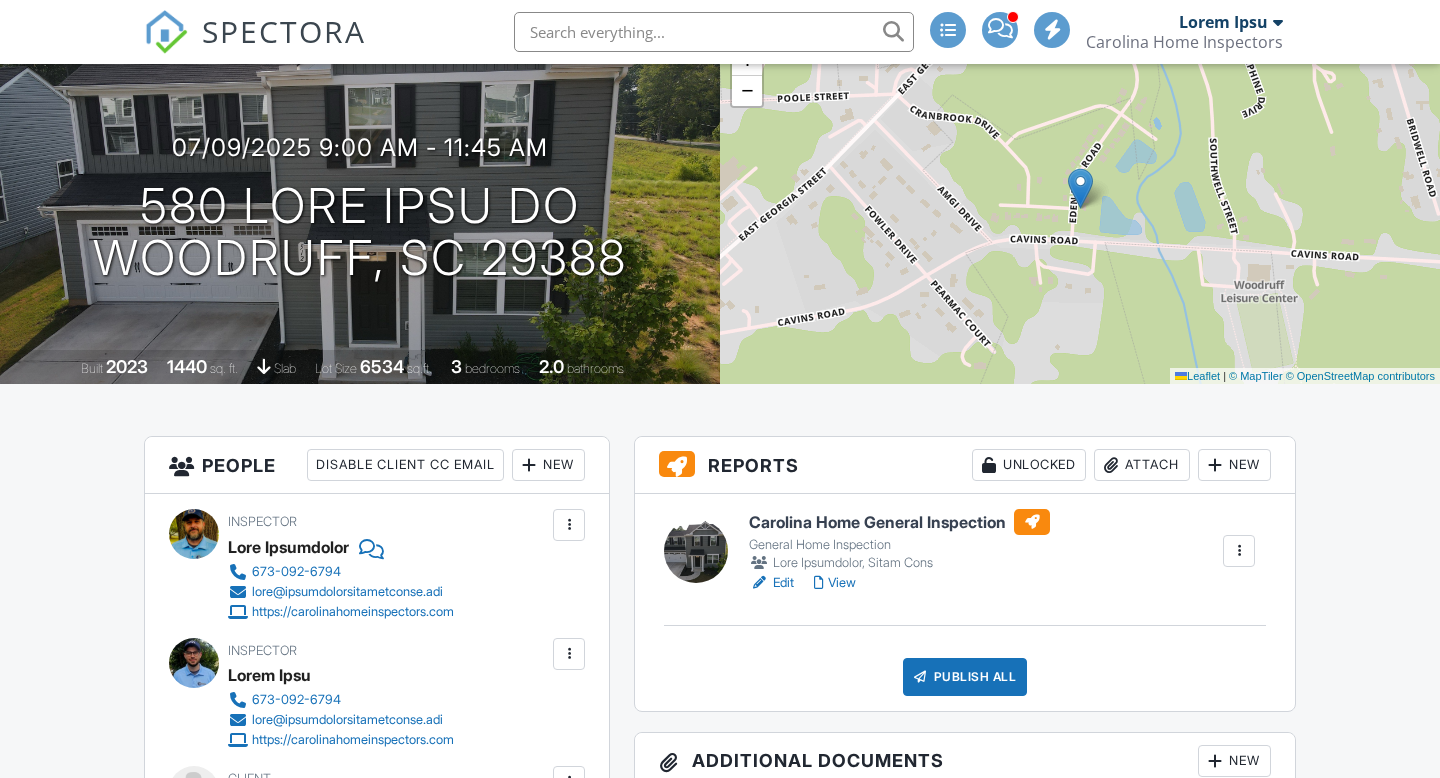 click on "Carolina Home General Inspection" at bounding box center (899, 522) 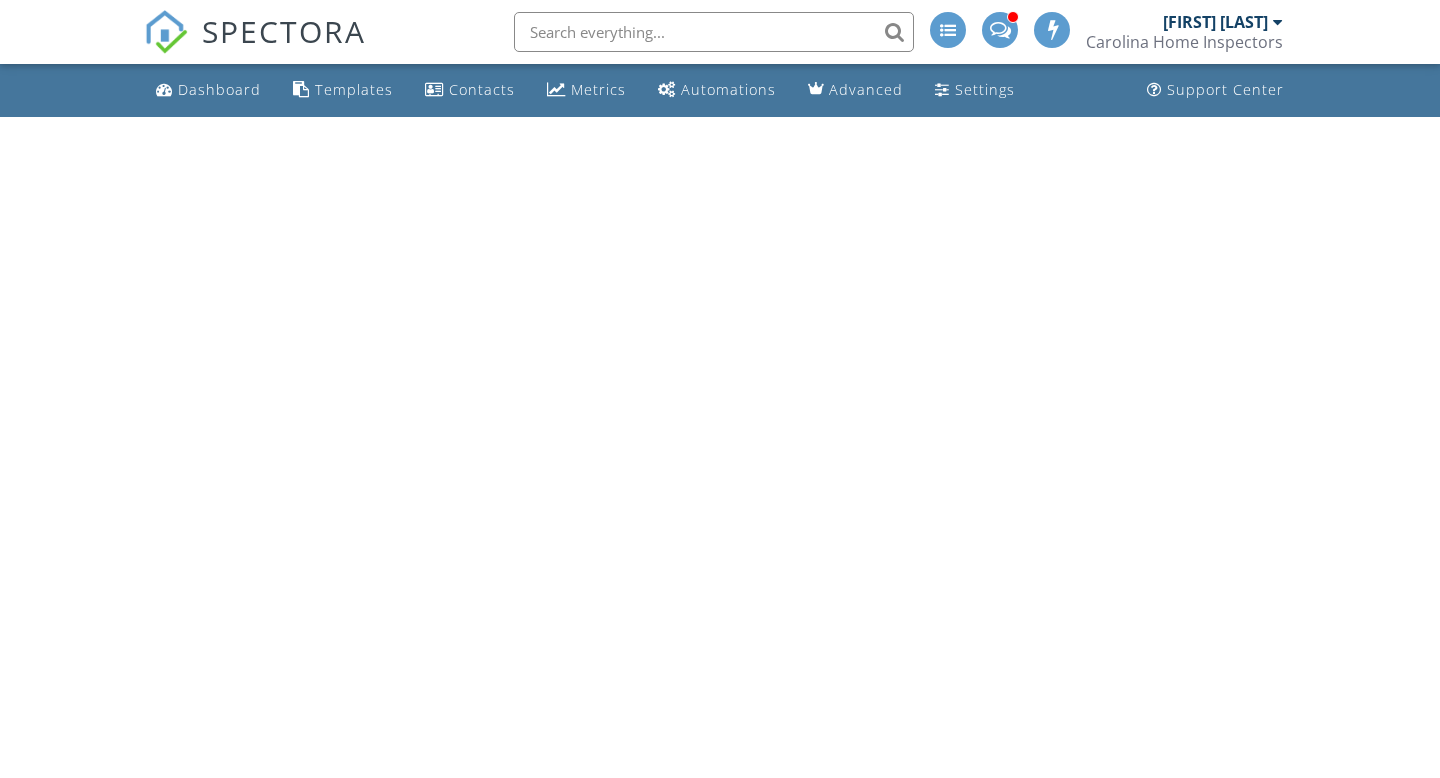 scroll, scrollTop: 0, scrollLeft: 0, axis: both 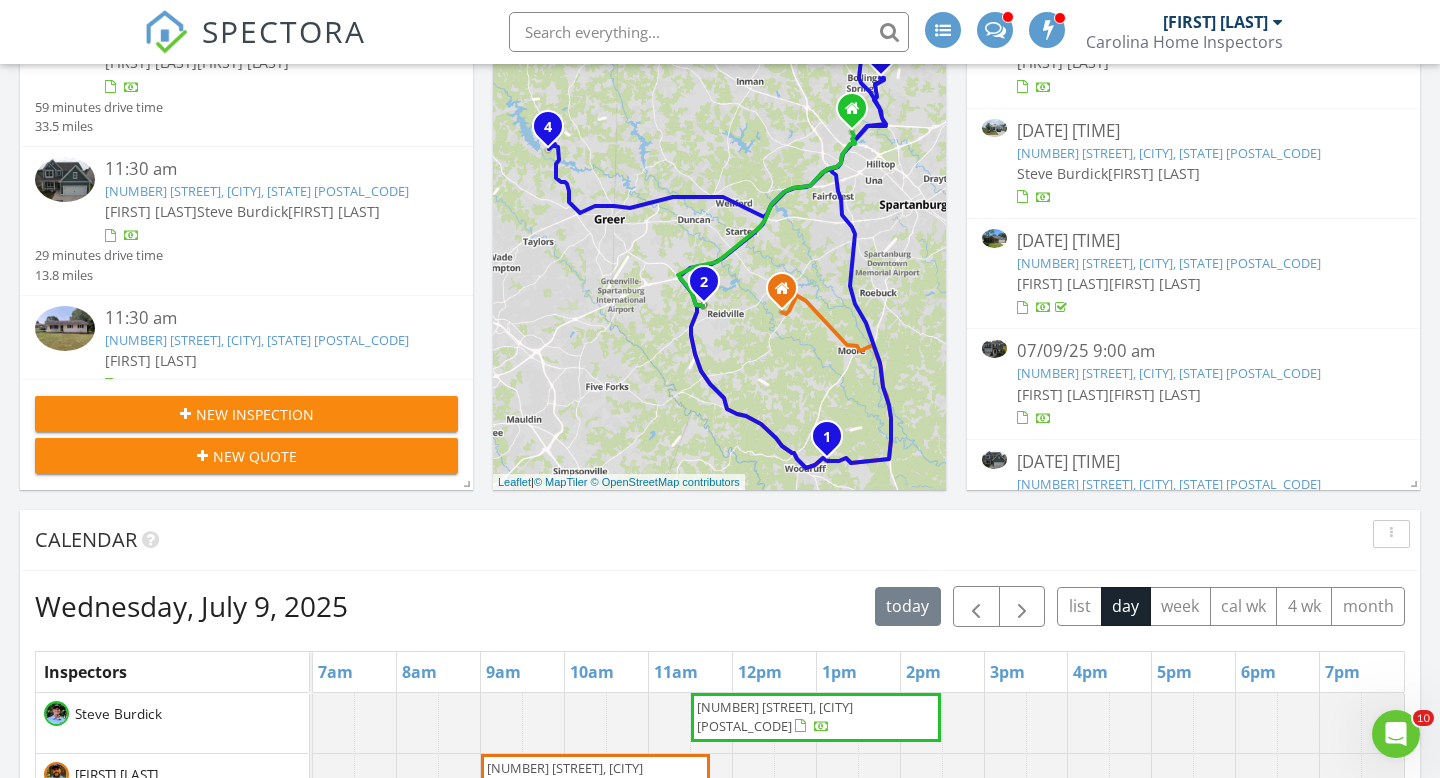 click on "[NUMBER] [STREET], [CITY], [STATE] [POSTAL_CODE]" at bounding box center [257, 340] 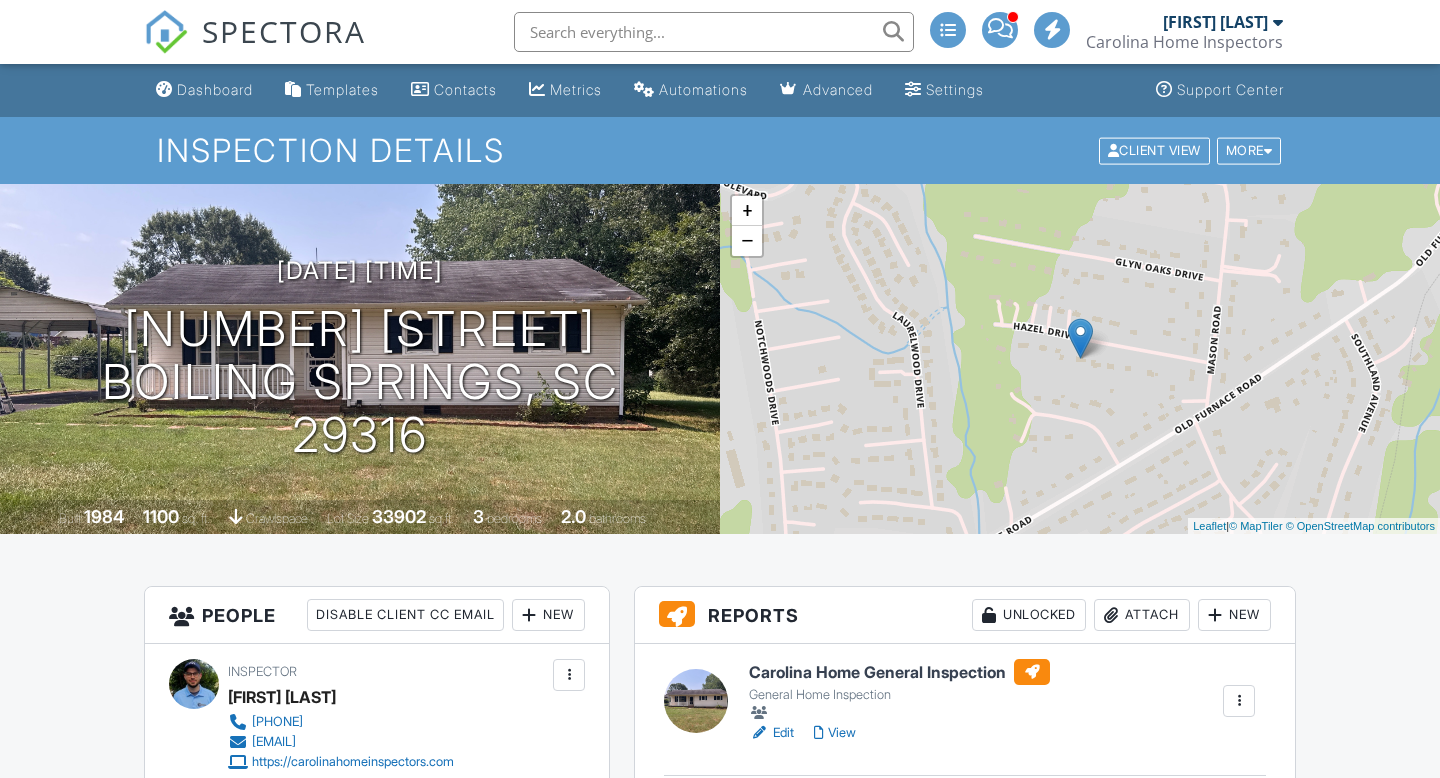 scroll, scrollTop: 209, scrollLeft: 0, axis: vertical 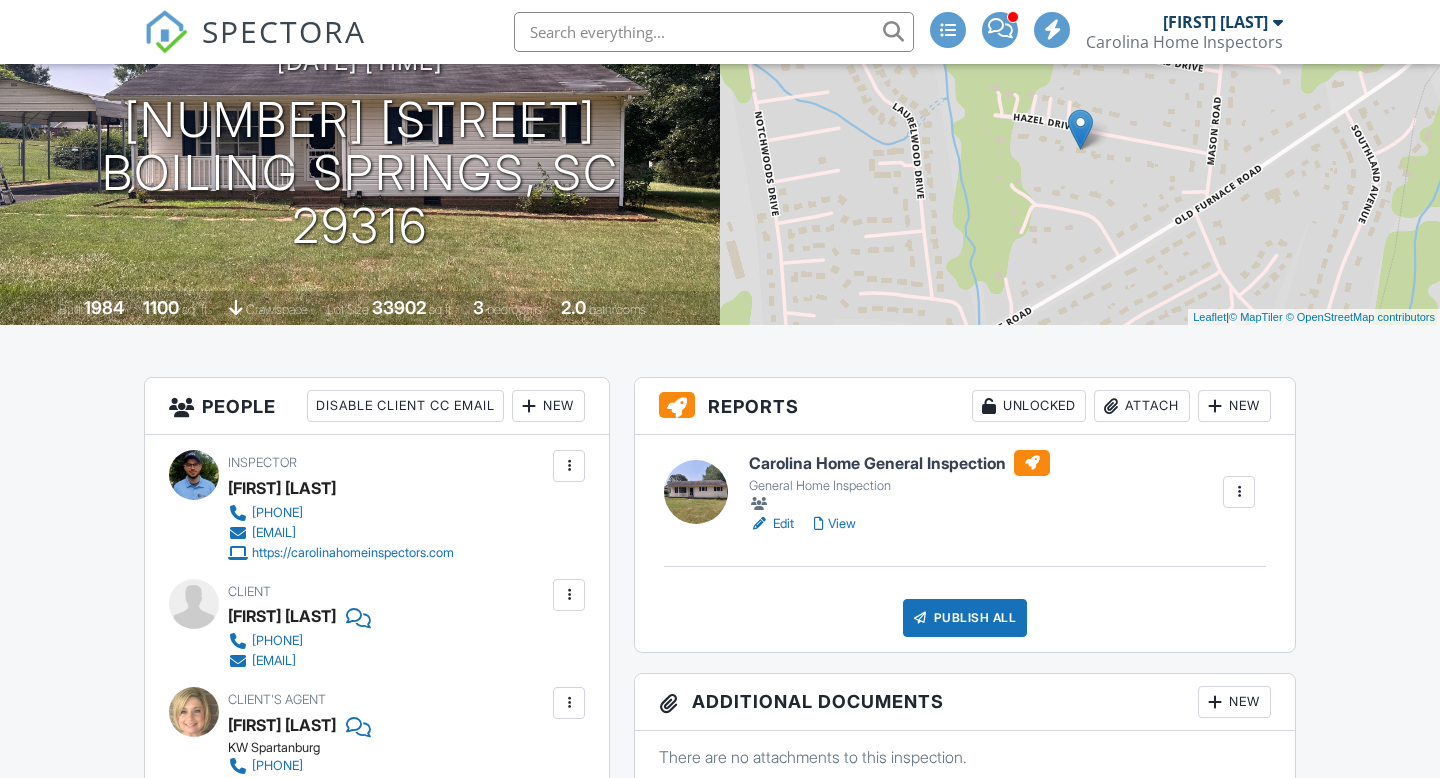 click on "Carolina Home General Inspection" at bounding box center (899, 463) 